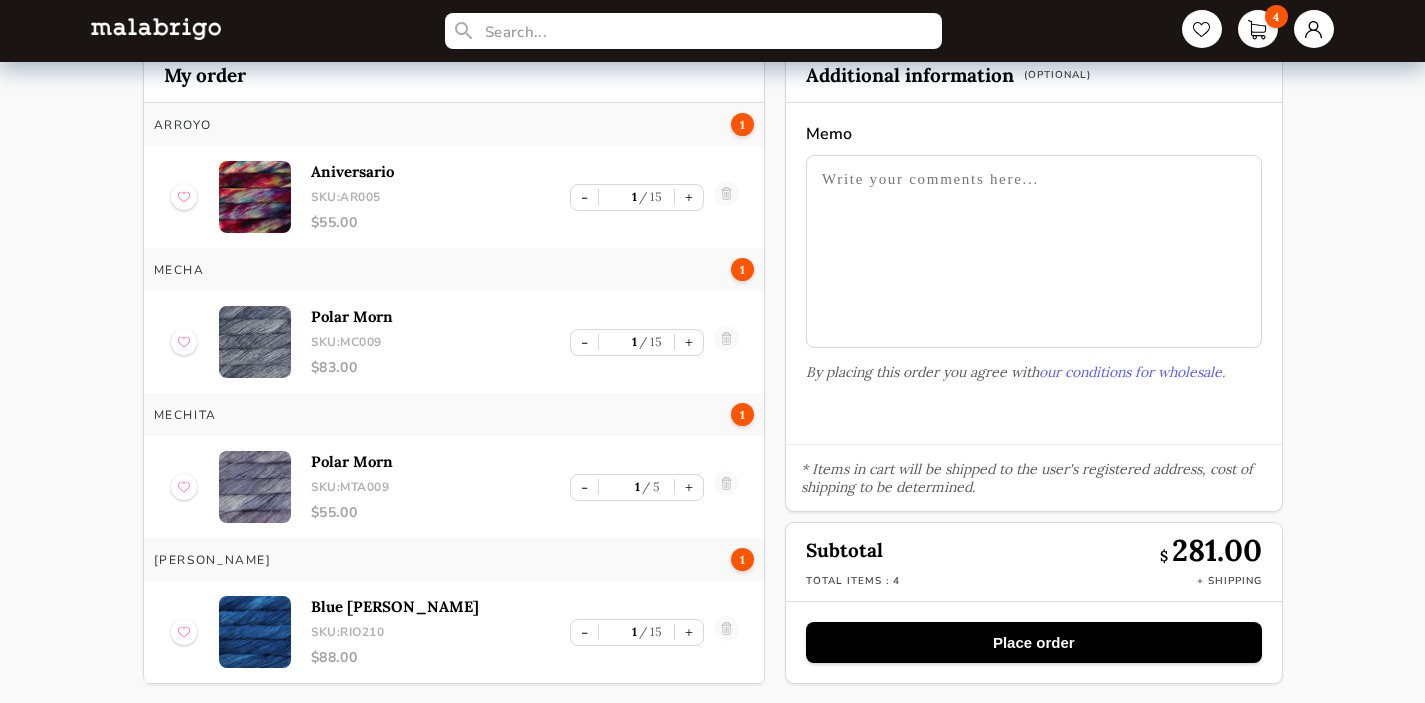 scroll, scrollTop: 0, scrollLeft: 0, axis: both 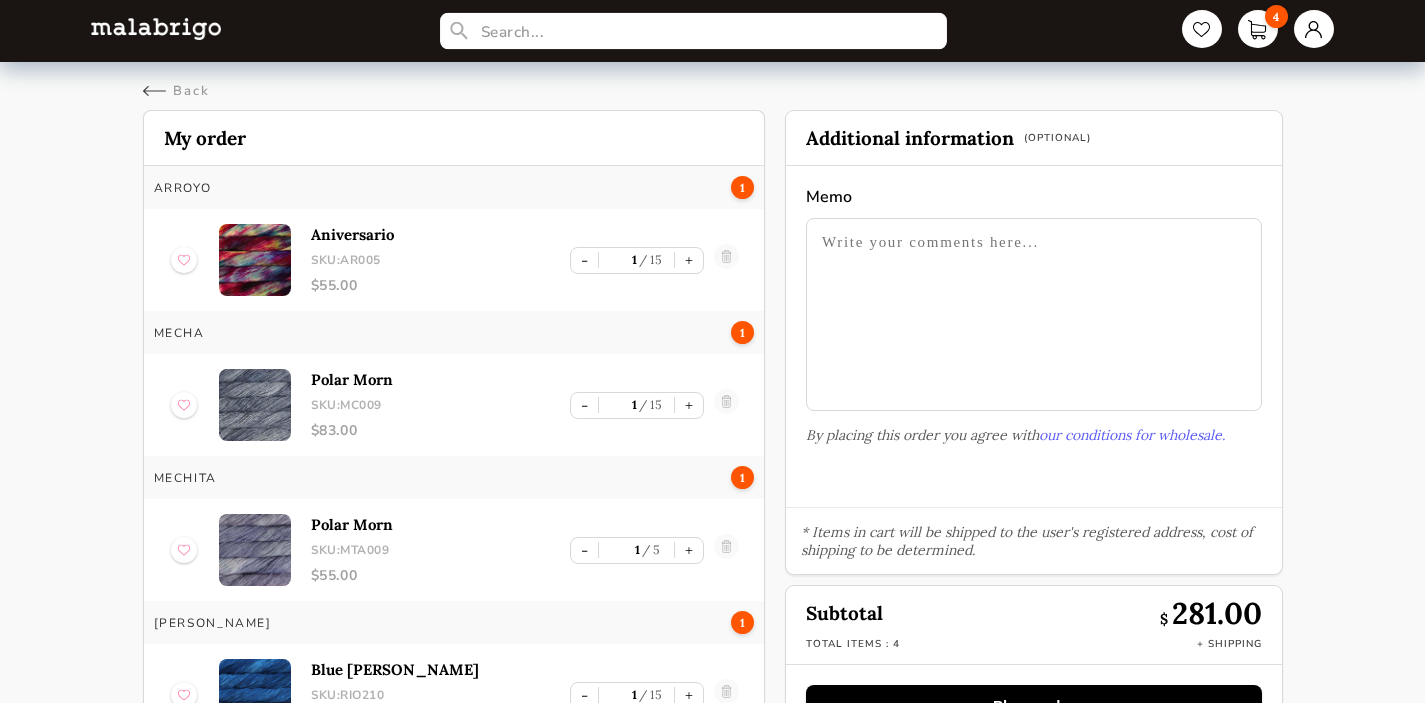 click at bounding box center [693, 31] 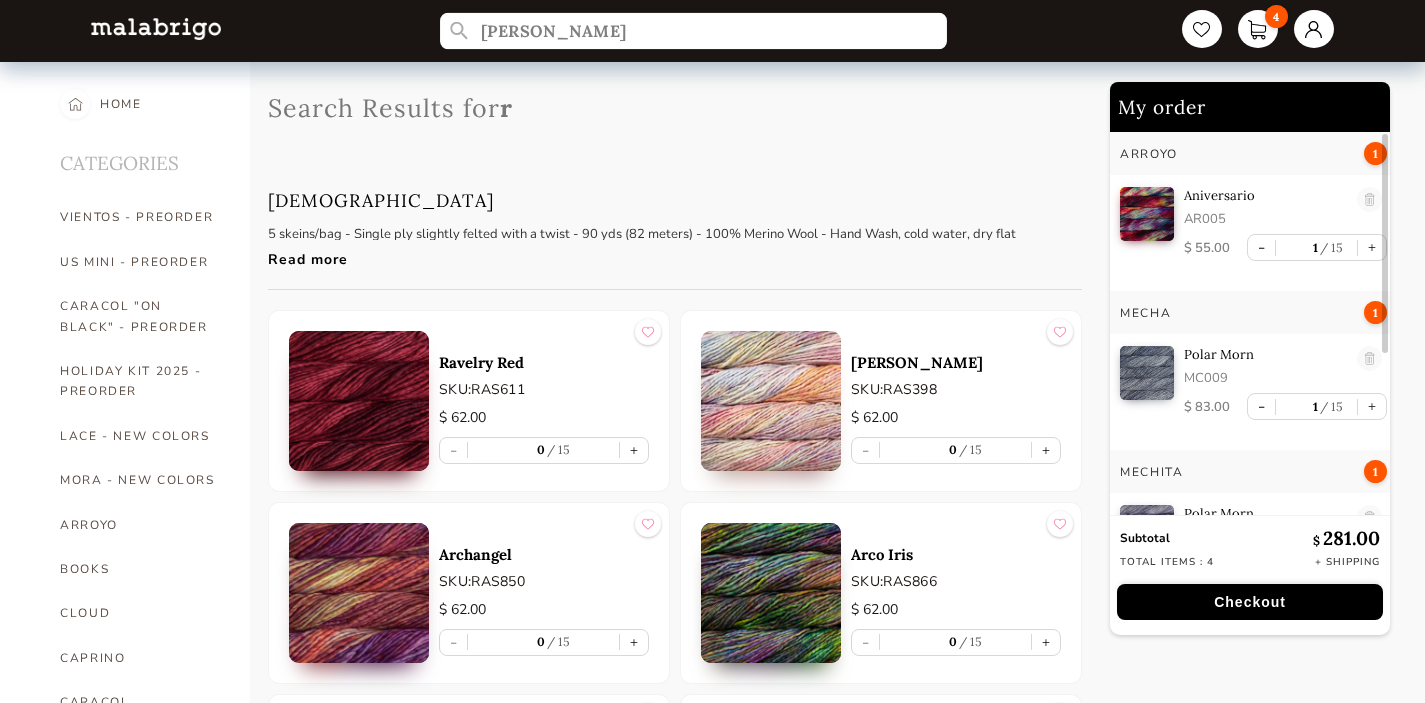 type on "[PERSON_NAME]" 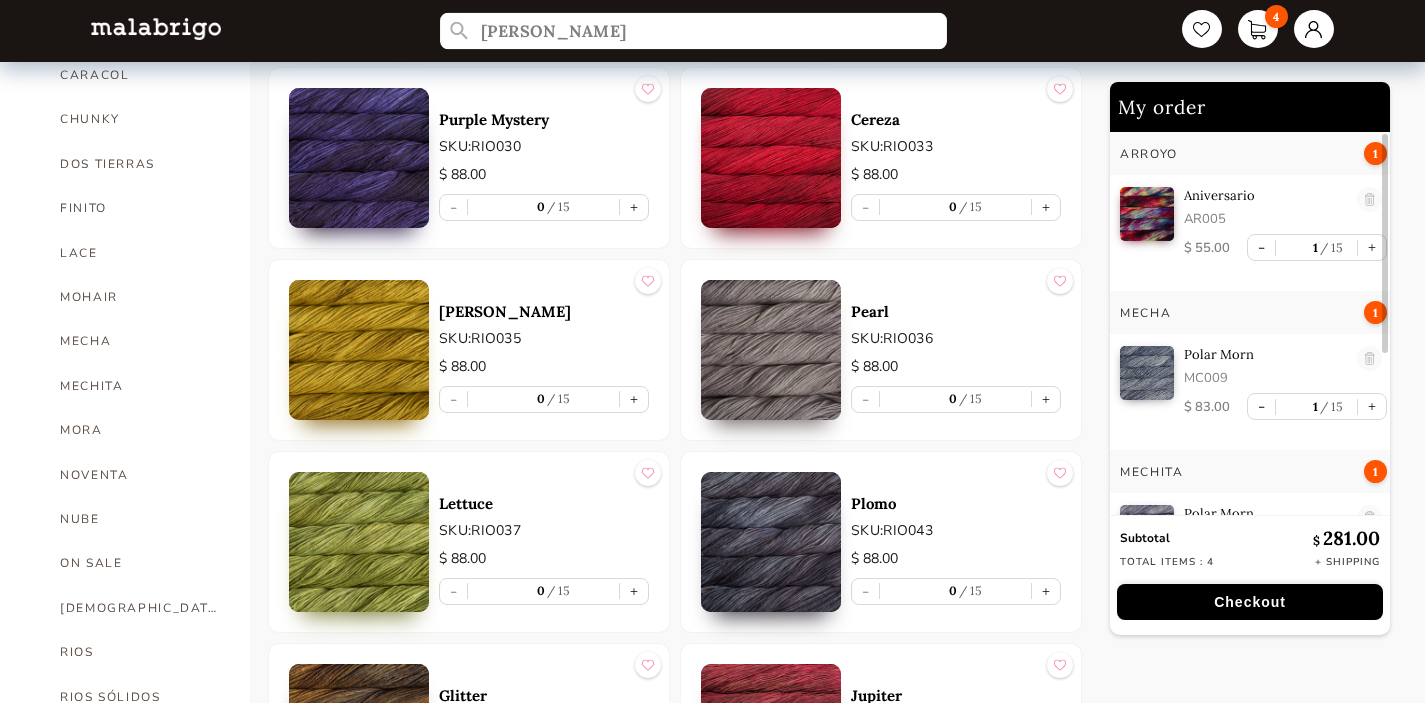 scroll, scrollTop: 628, scrollLeft: 0, axis: vertical 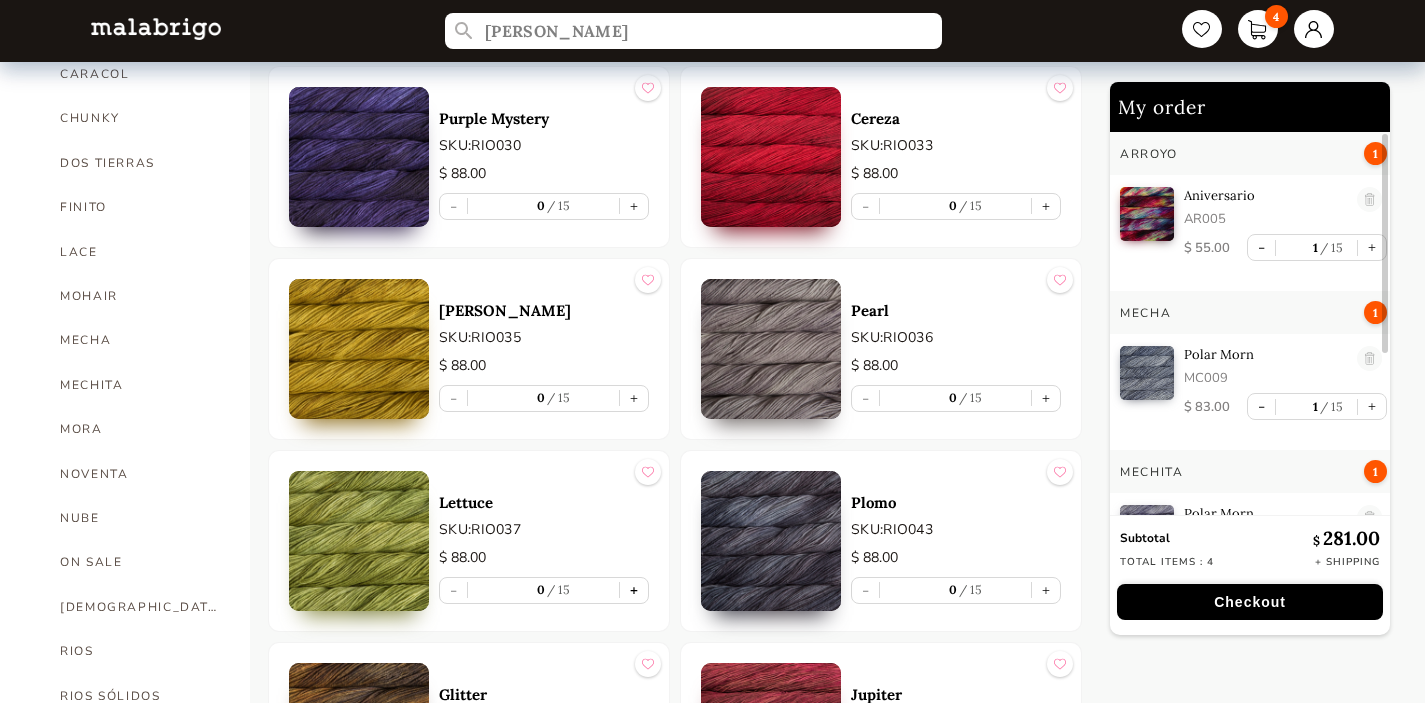click on "+" at bounding box center [634, 590] 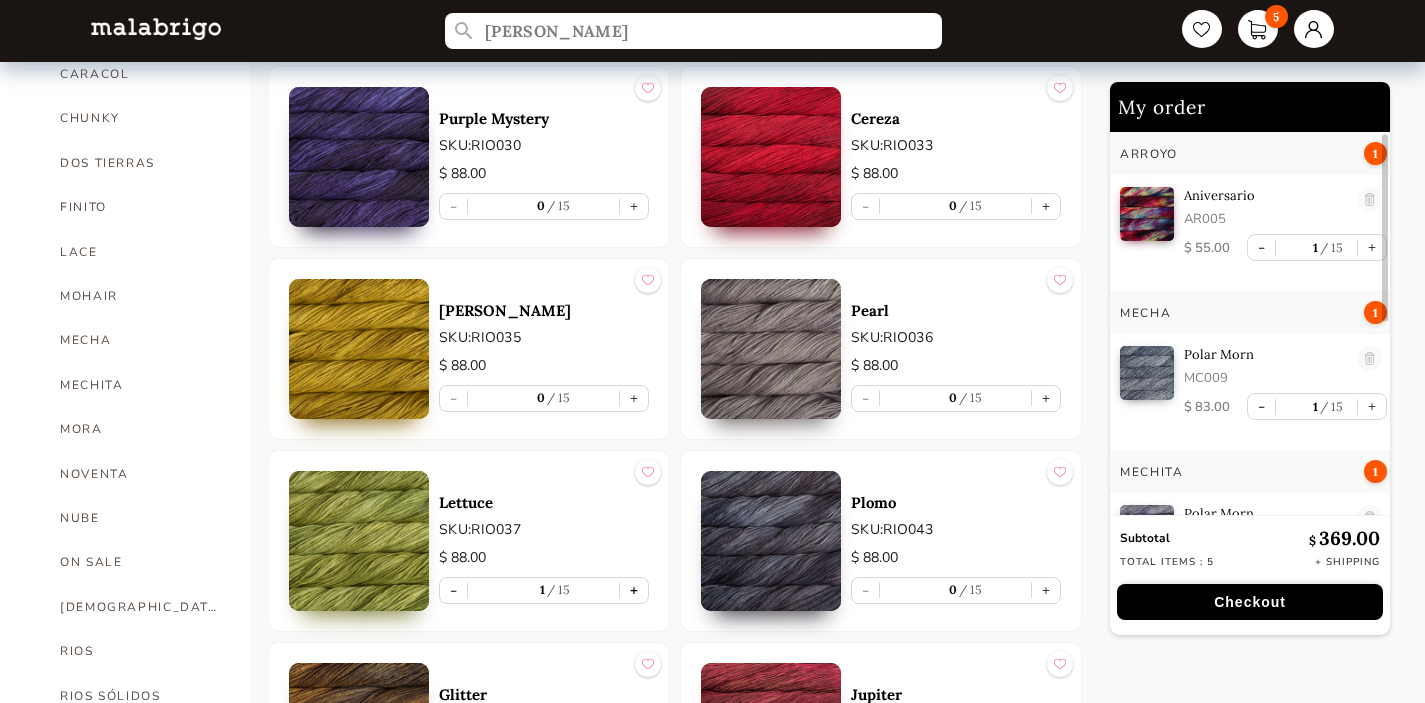 scroll, scrollTop: 16, scrollLeft: 0, axis: vertical 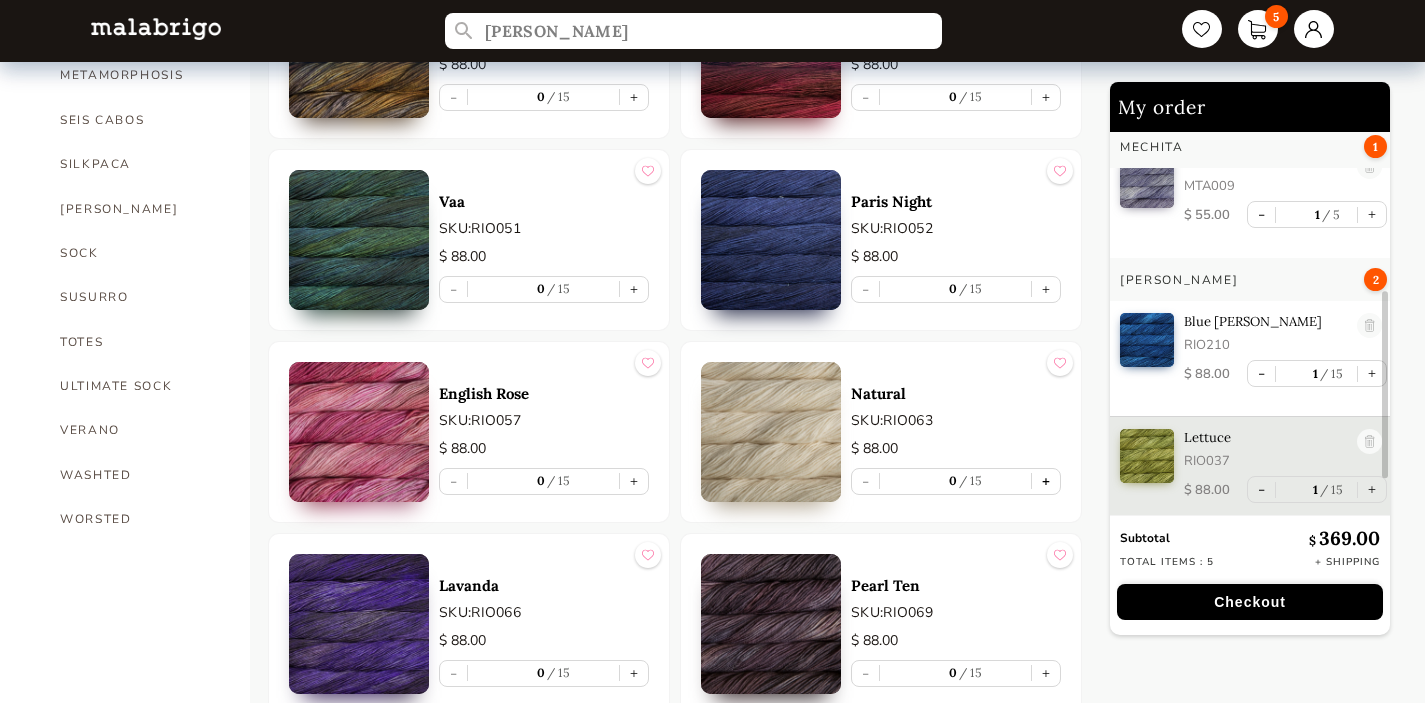 click on "+" at bounding box center [1046, 481] 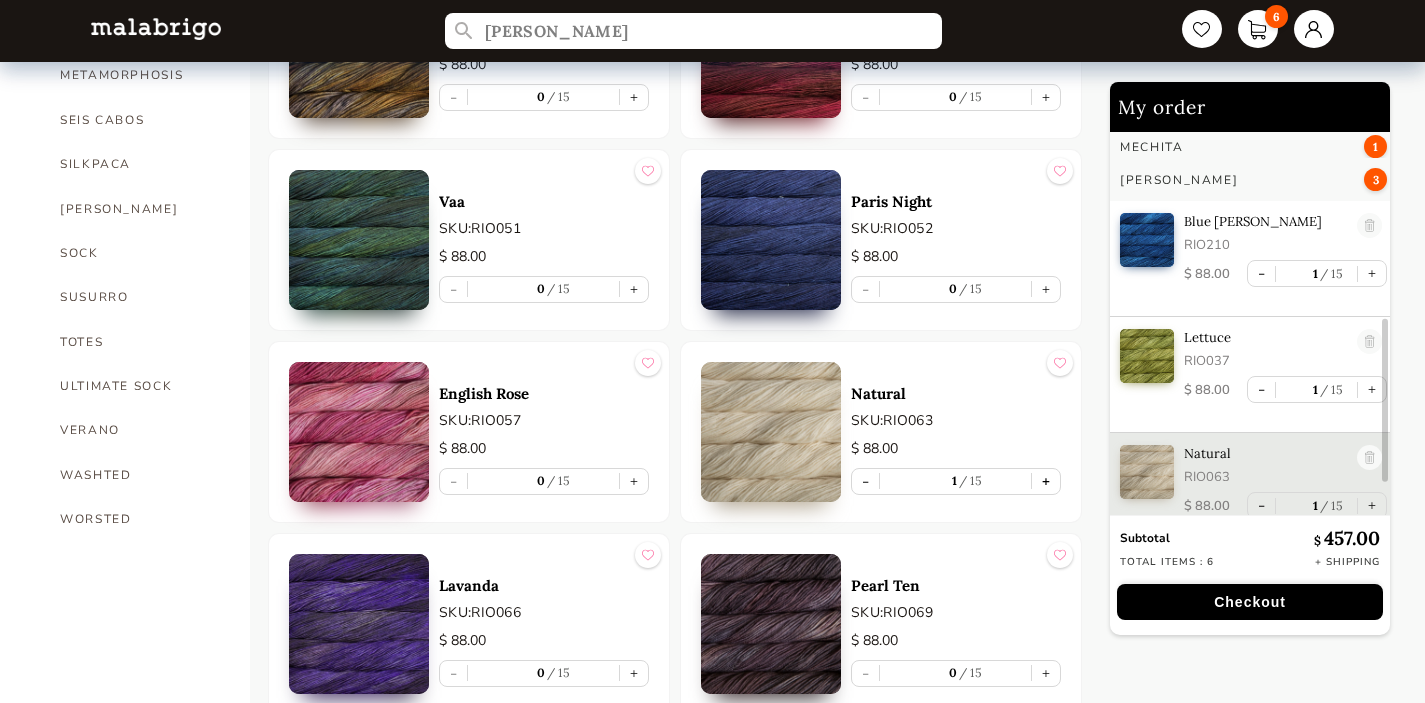 scroll, scrollTop: 460, scrollLeft: 0, axis: vertical 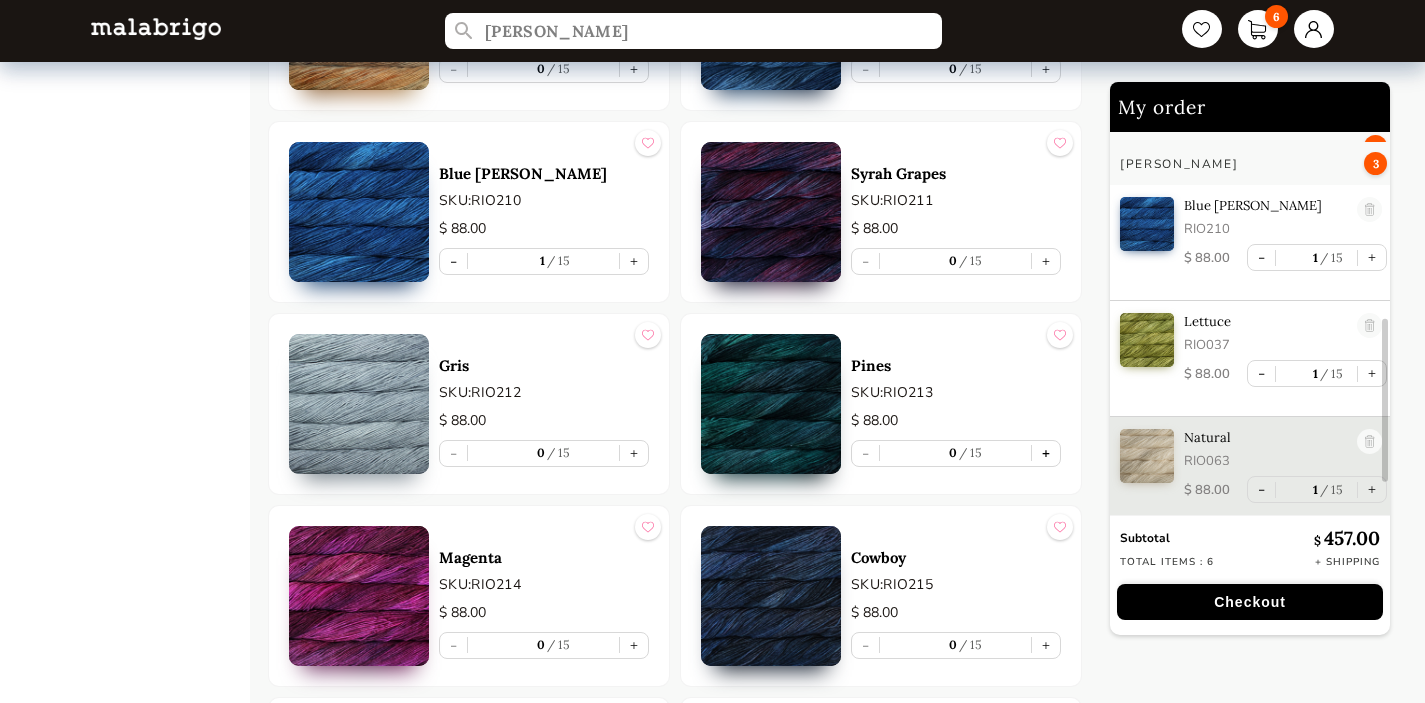click on "+" at bounding box center [1046, 453] 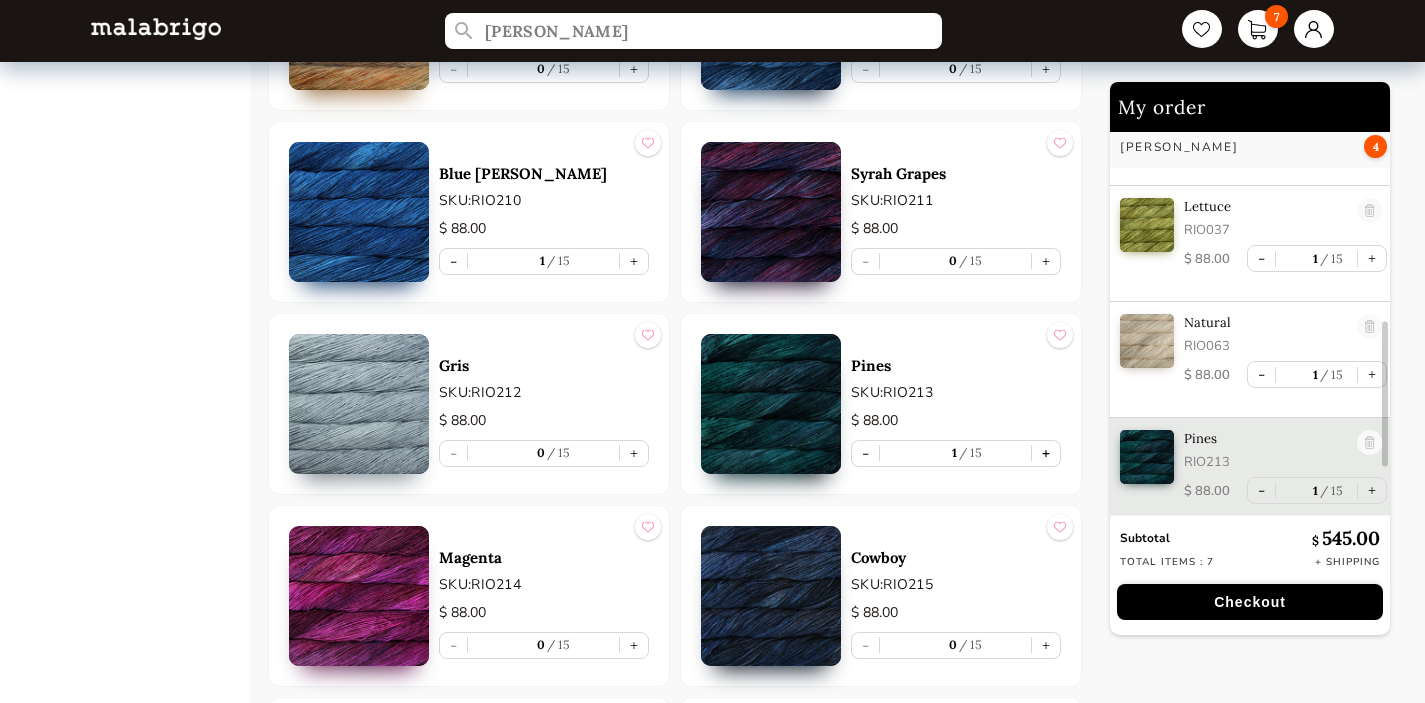 scroll, scrollTop: 576, scrollLeft: 0, axis: vertical 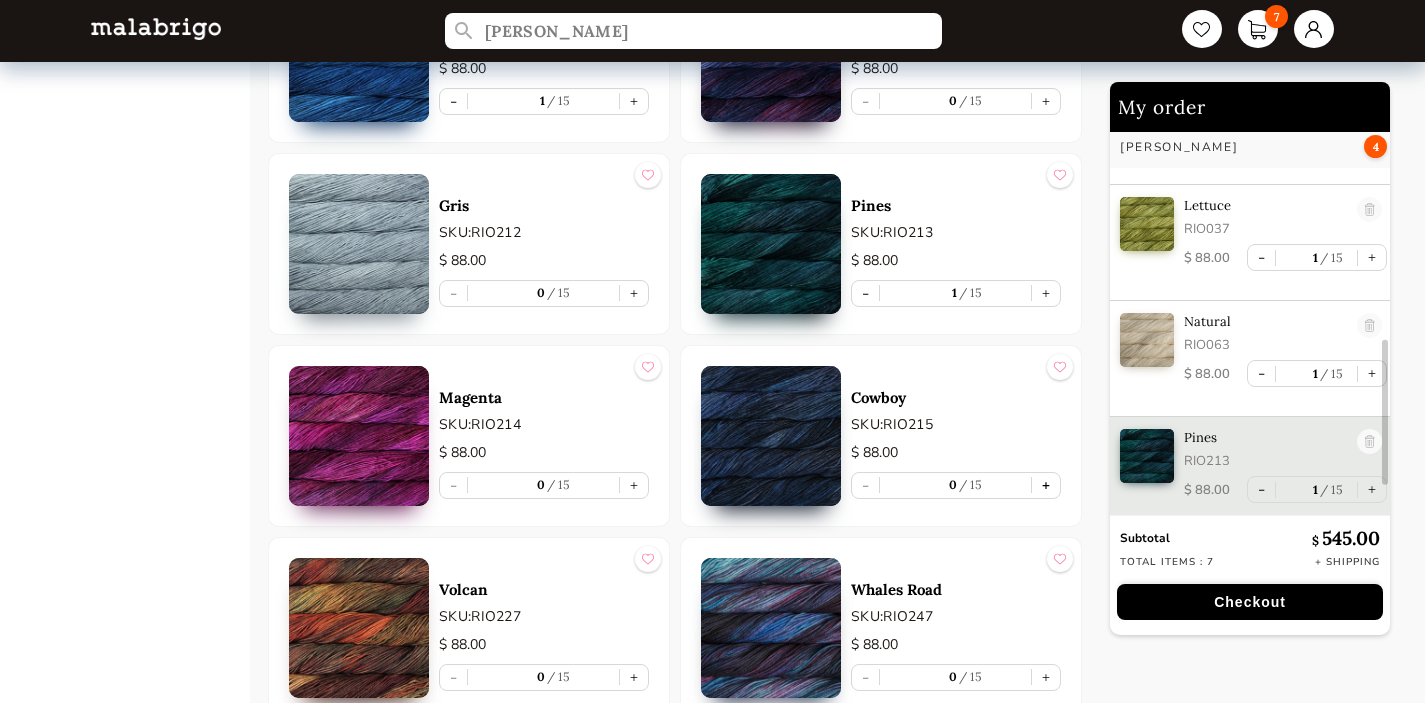 click on "+" at bounding box center [1046, 485] 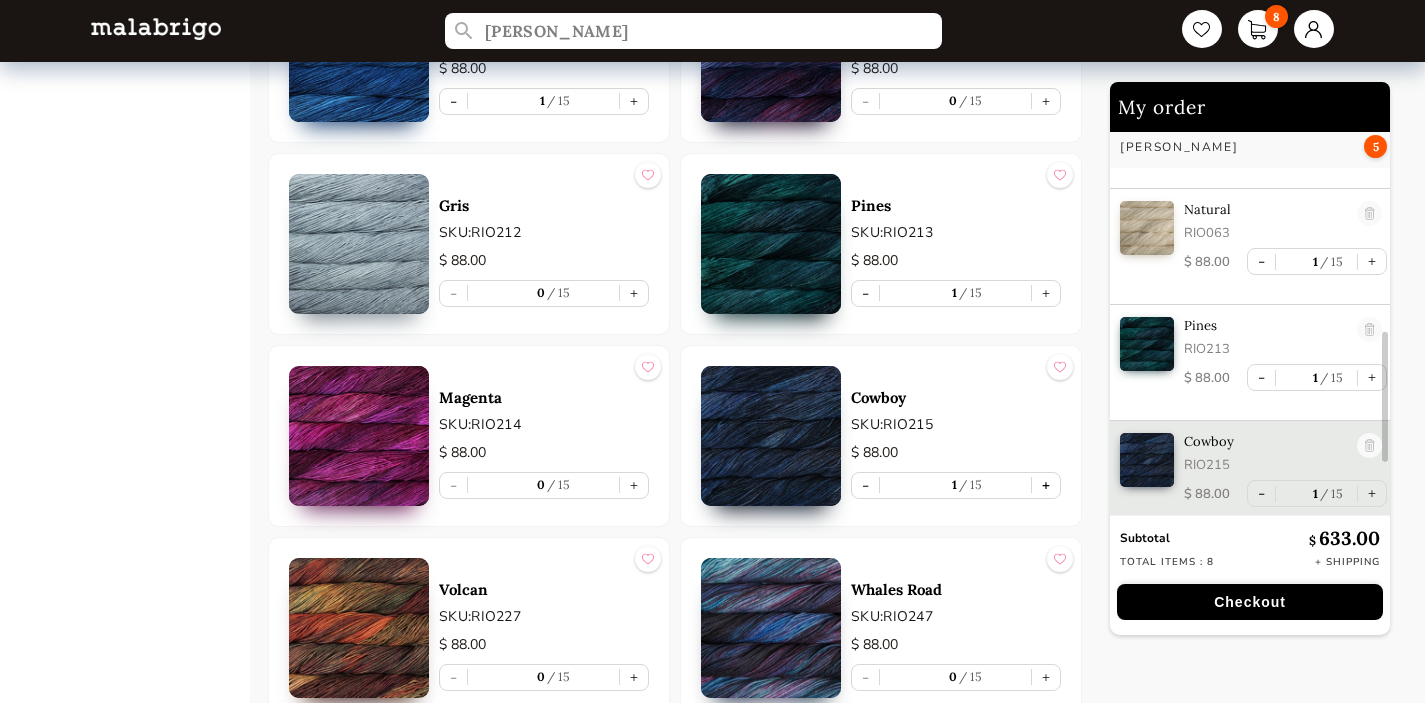 scroll, scrollTop: 692, scrollLeft: 0, axis: vertical 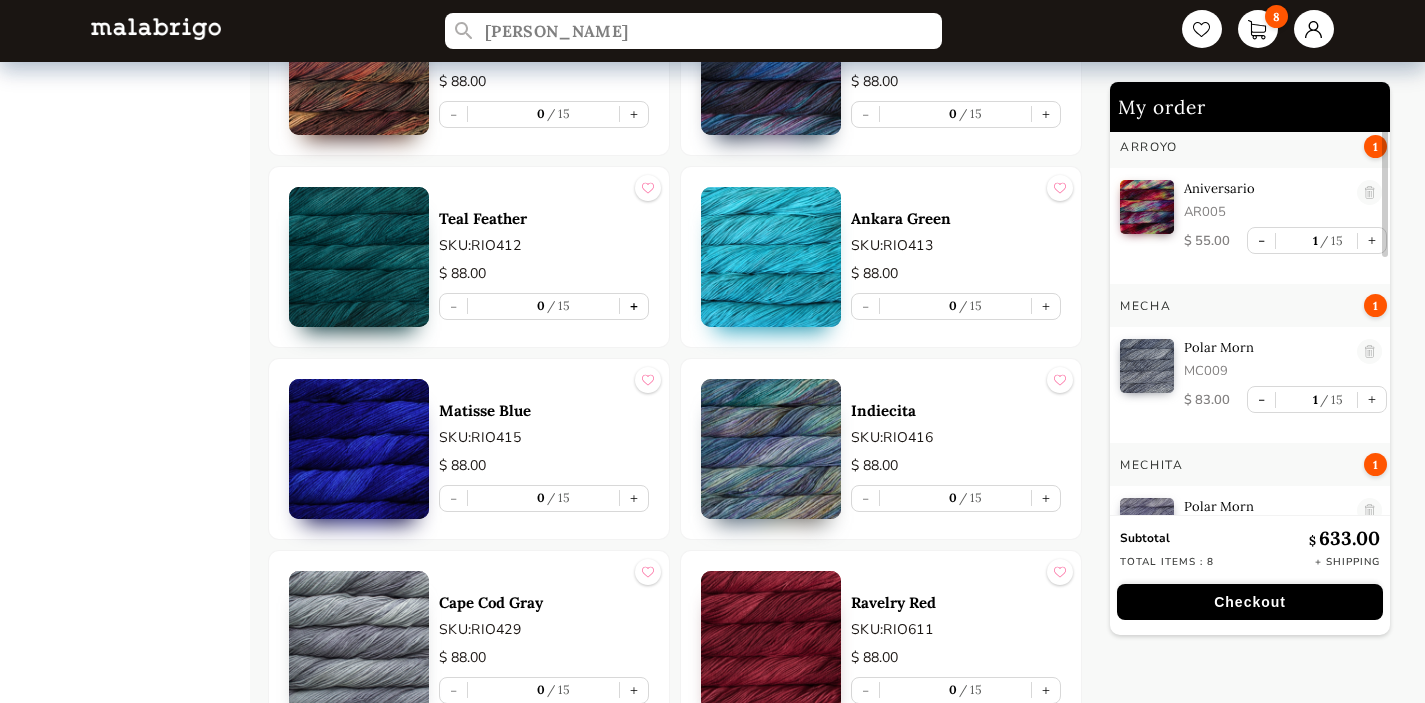 click on "+" at bounding box center (634, 306) 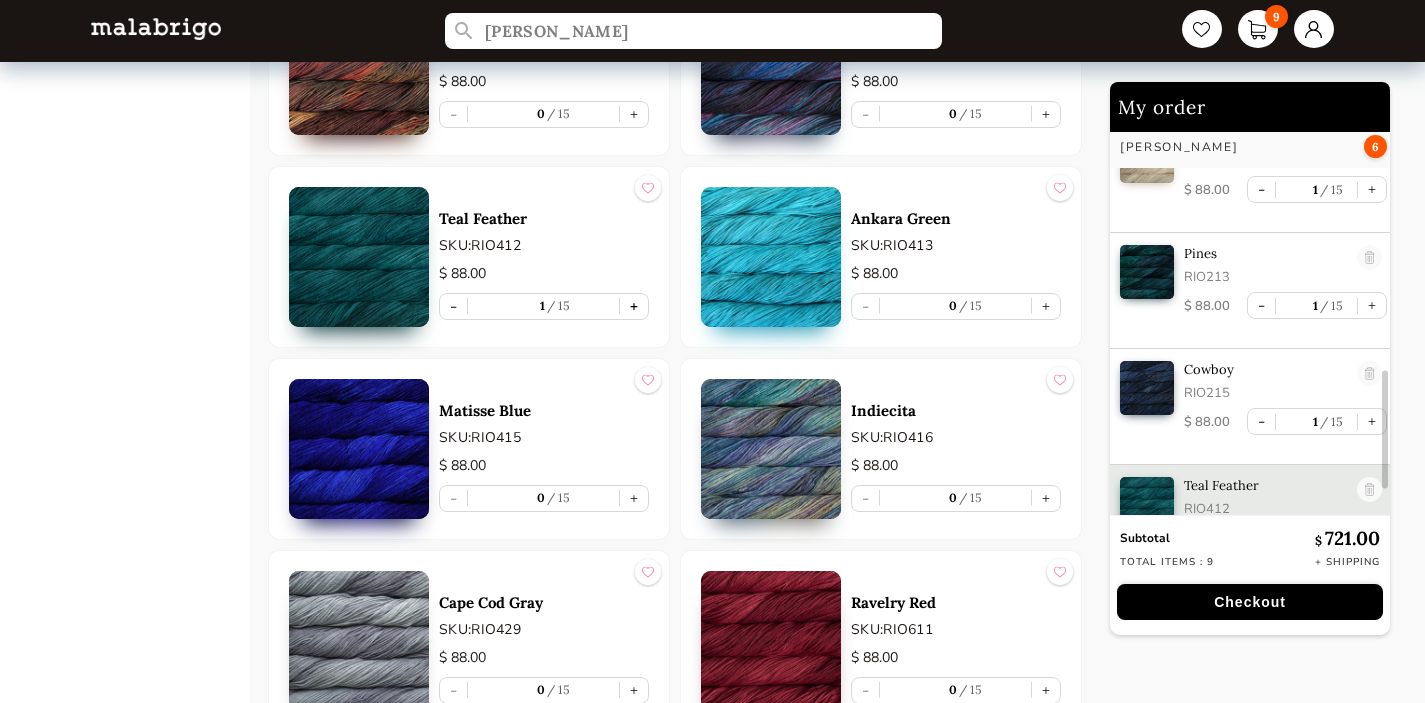 scroll, scrollTop: 808, scrollLeft: 0, axis: vertical 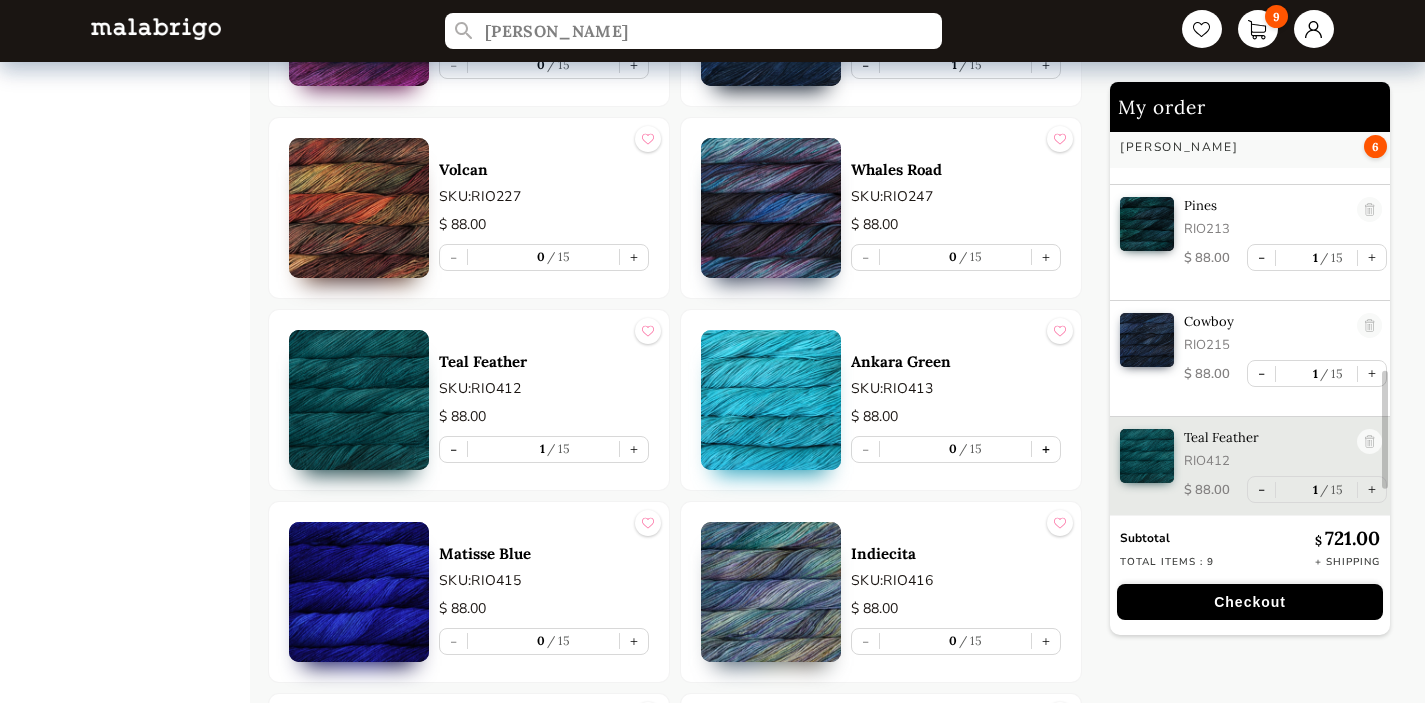 click on "+" at bounding box center (1046, 449) 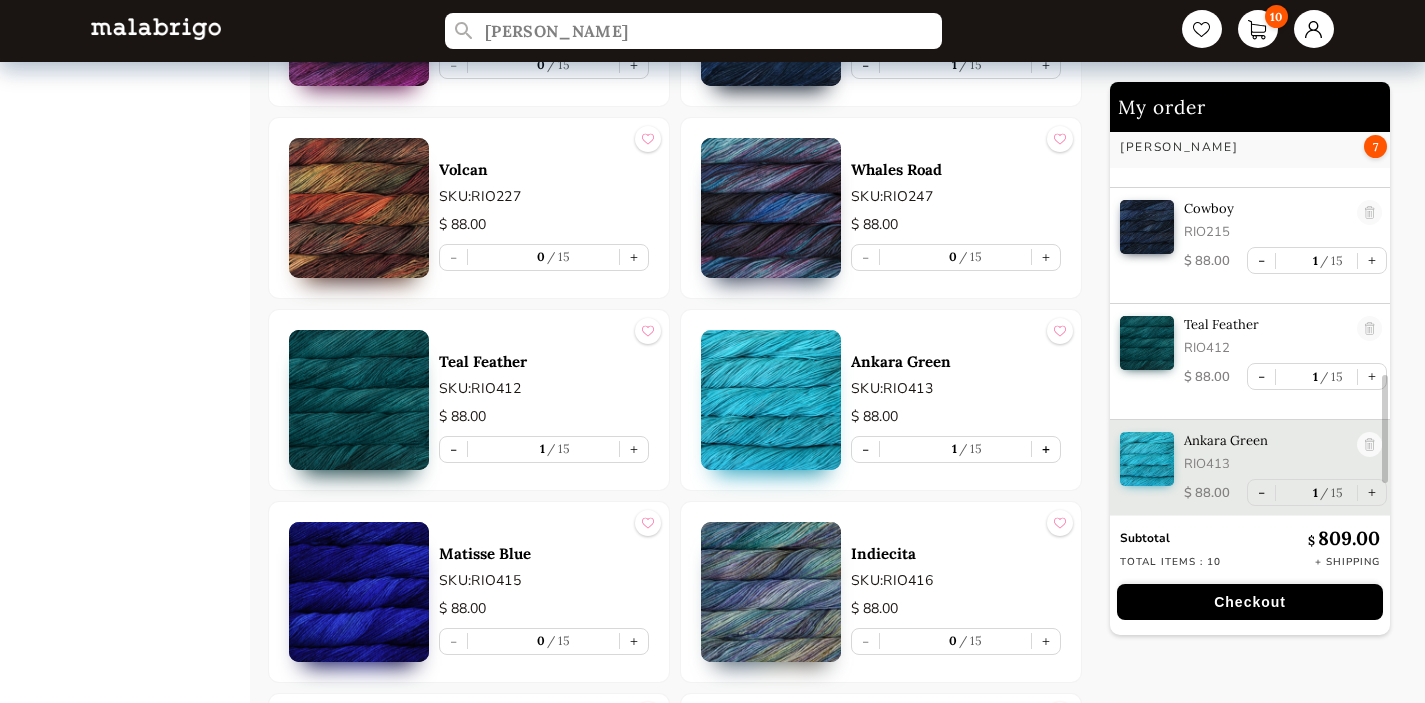 scroll, scrollTop: 924, scrollLeft: 0, axis: vertical 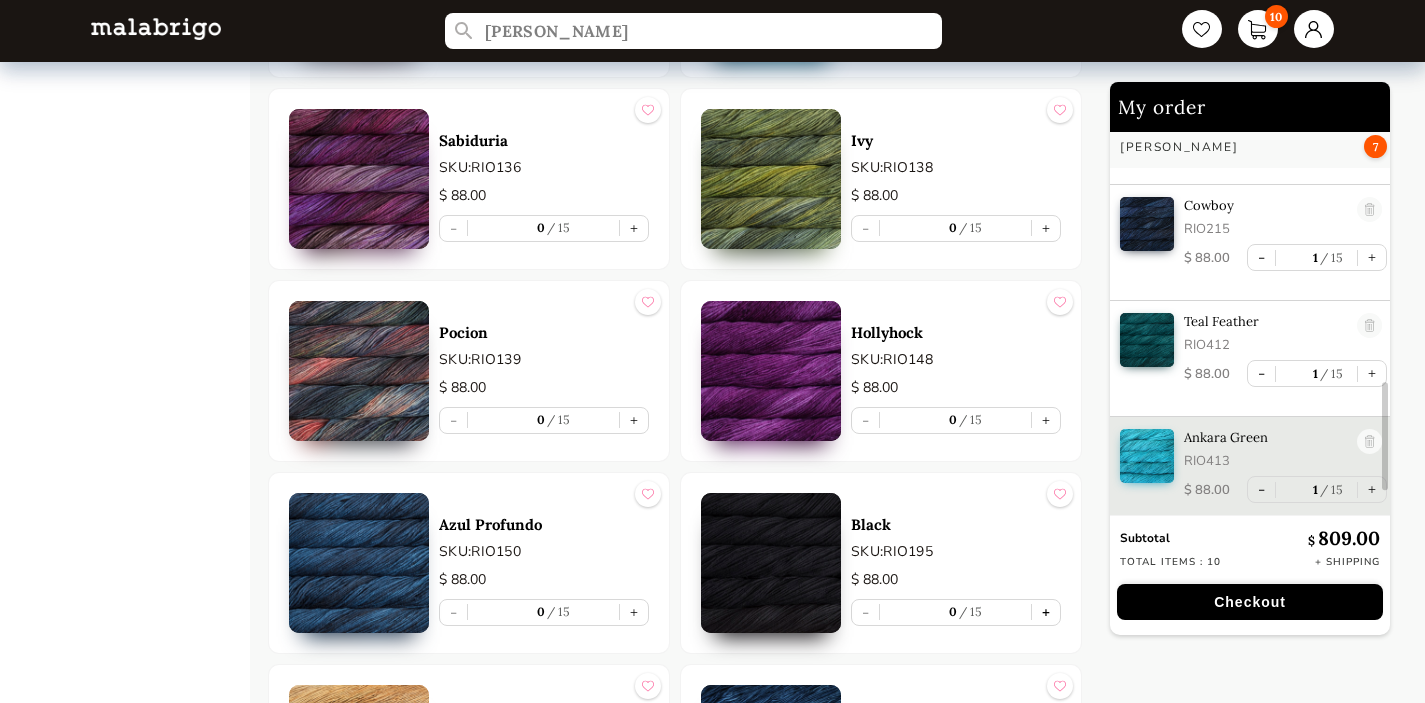 click on "+" at bounding box center (1046, 612) 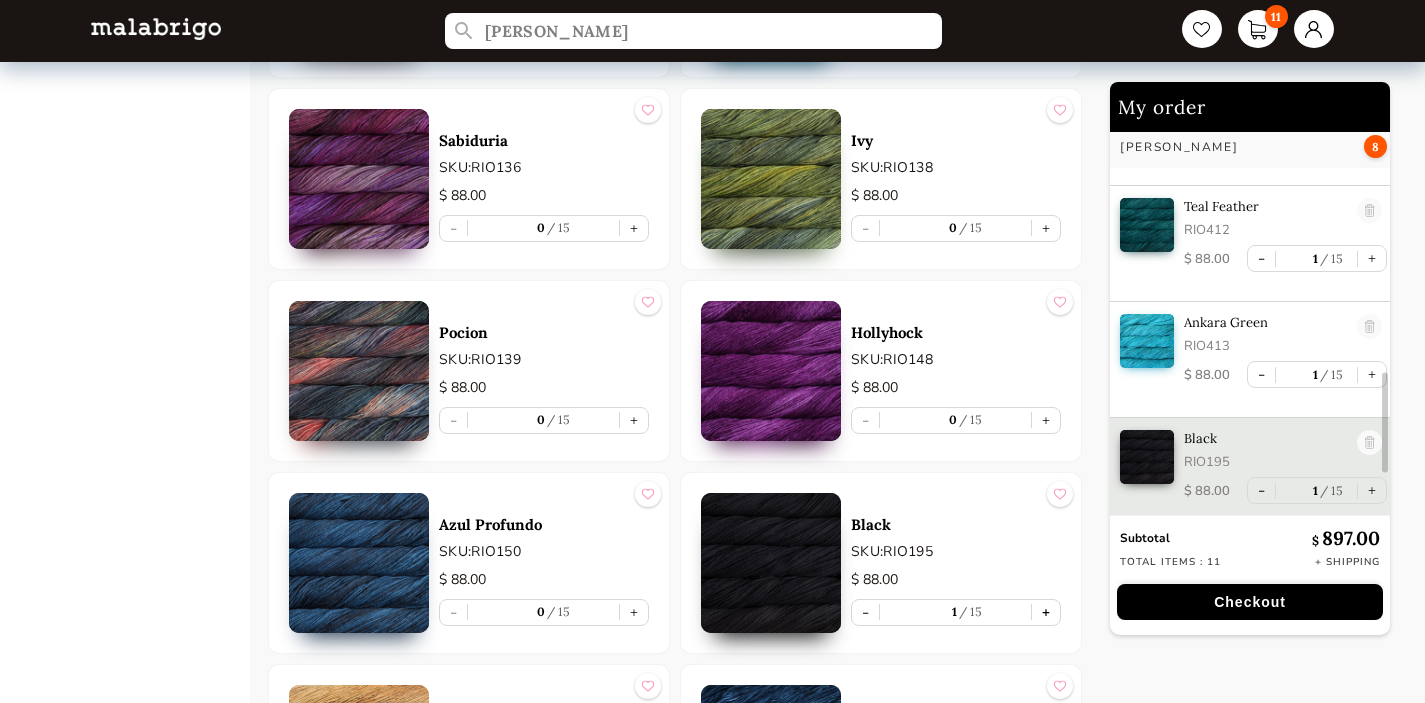 scroll, scrollTop: 1040, scrollLeft: 0, axis: vertical 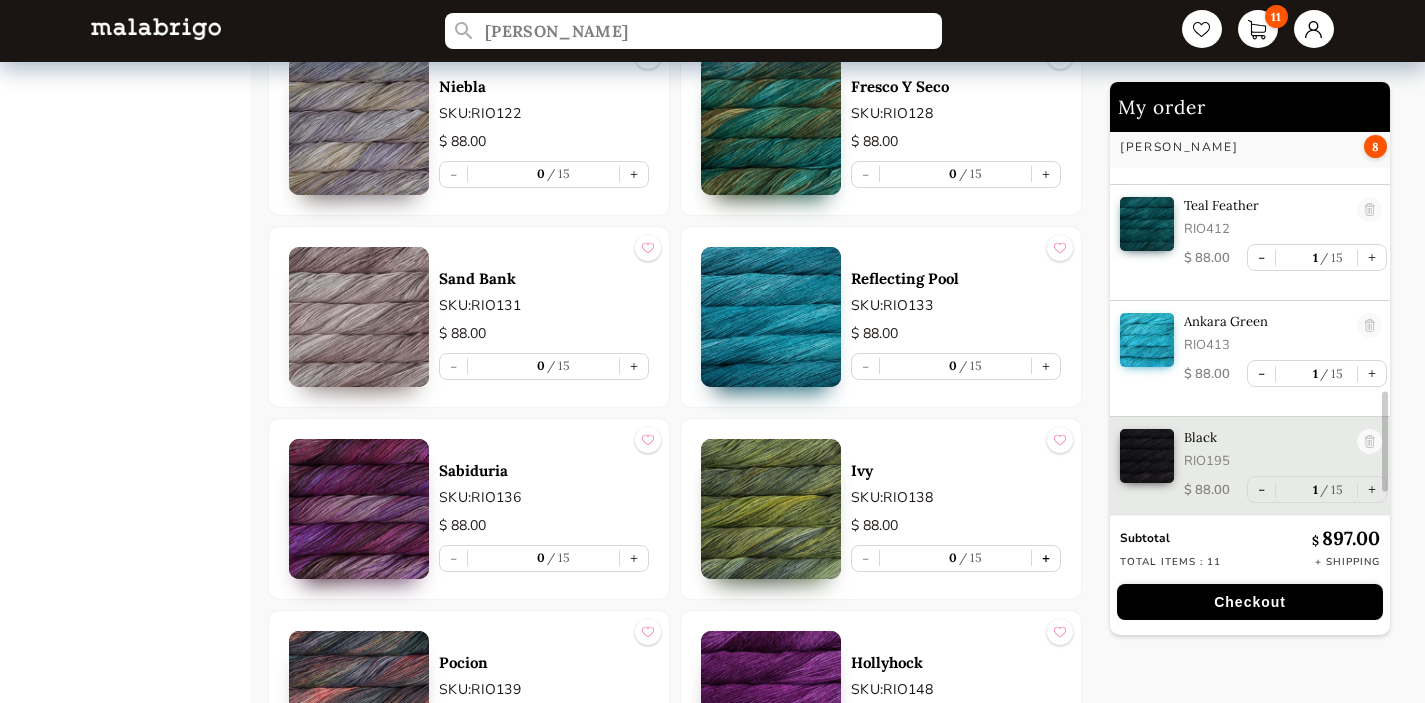 click on "+" at bounding box center [1046, 558] 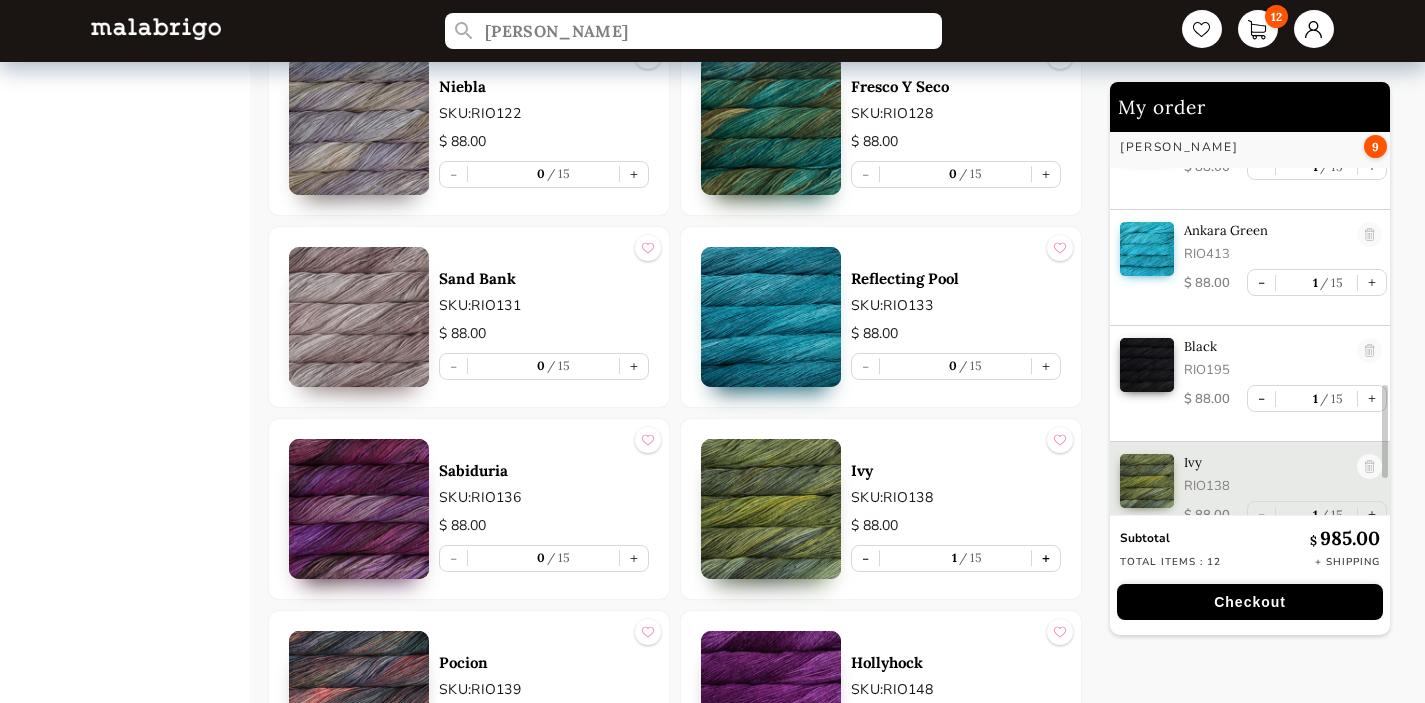 scroll, scrollTop: 1156, scrollLeft: 0, axis: vertical 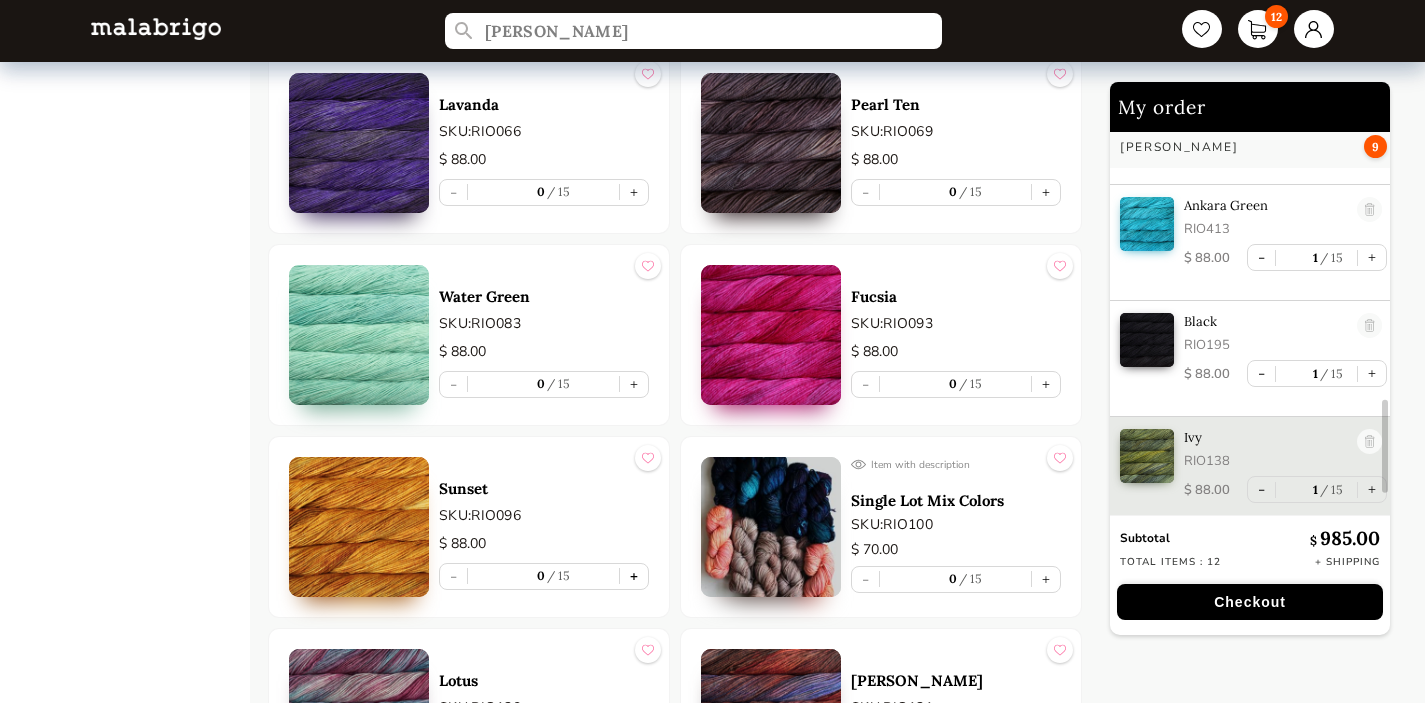 click on "+" at bounding box center (634, 576) 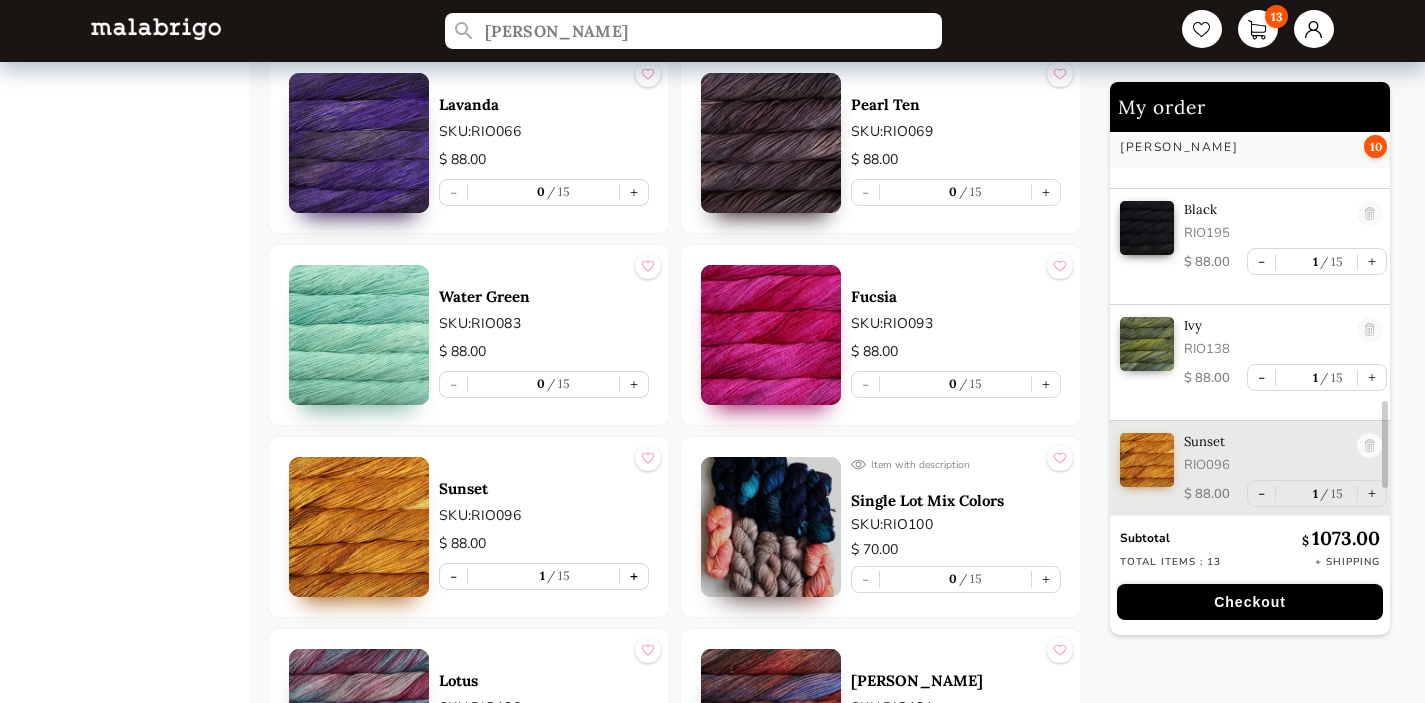 scroll, scrollTop: 1272, scrollLeft: 0, axis: vertical 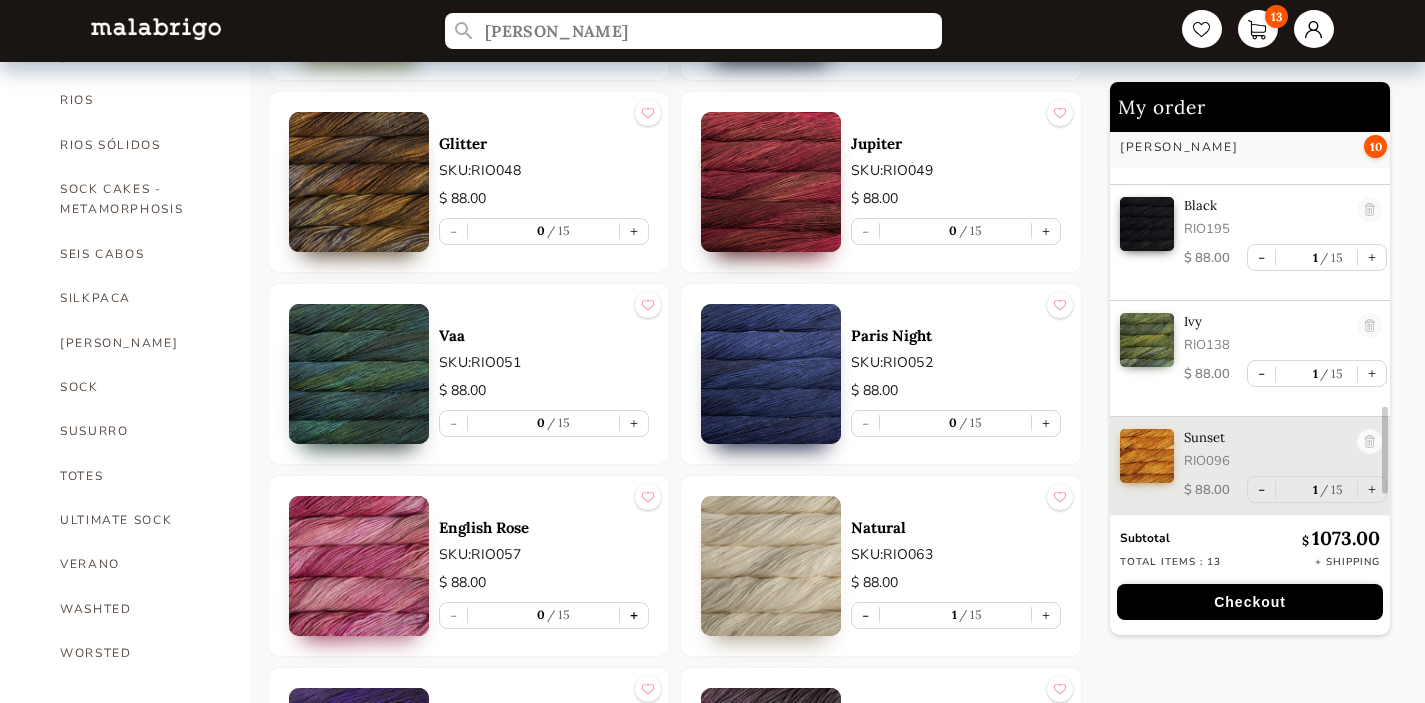 click on "+" at bounding box center [634, 615] 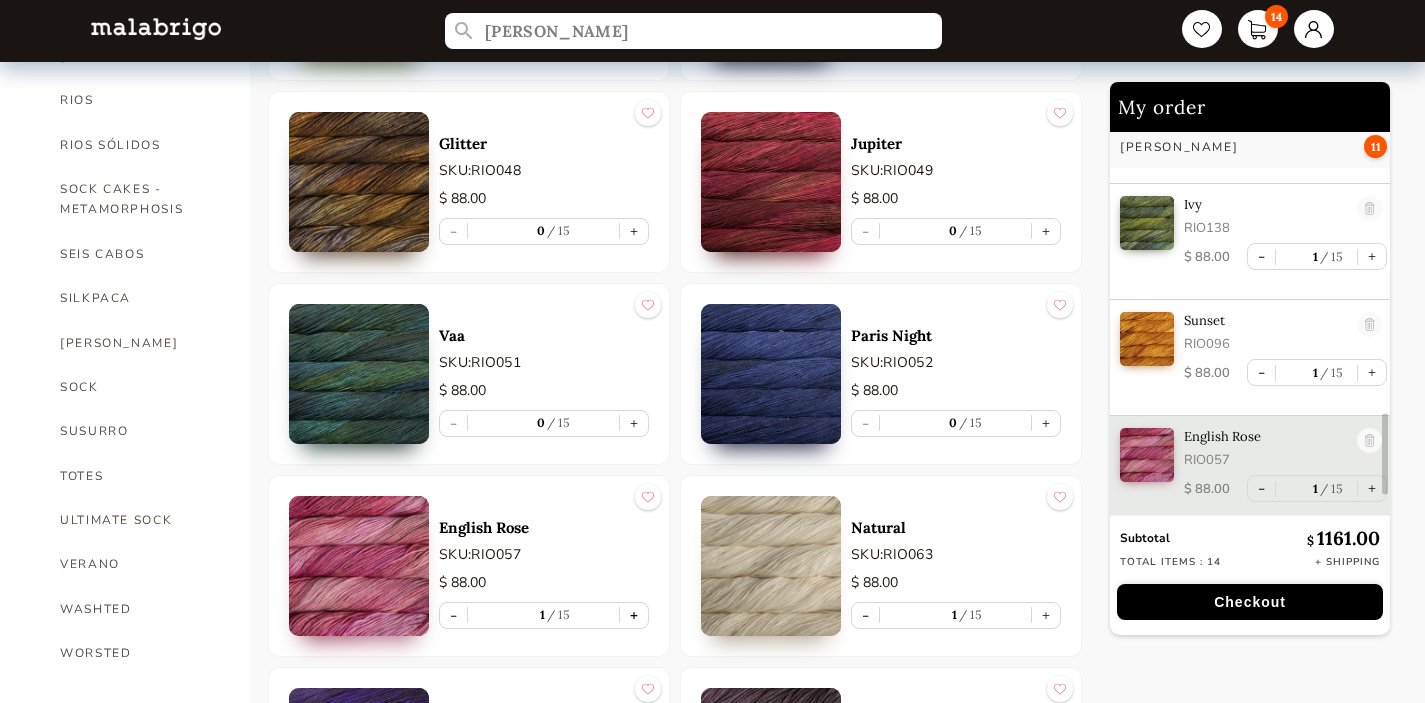 scroll, scrollTop: 1390, scrollLeft: 0, axis: vertical 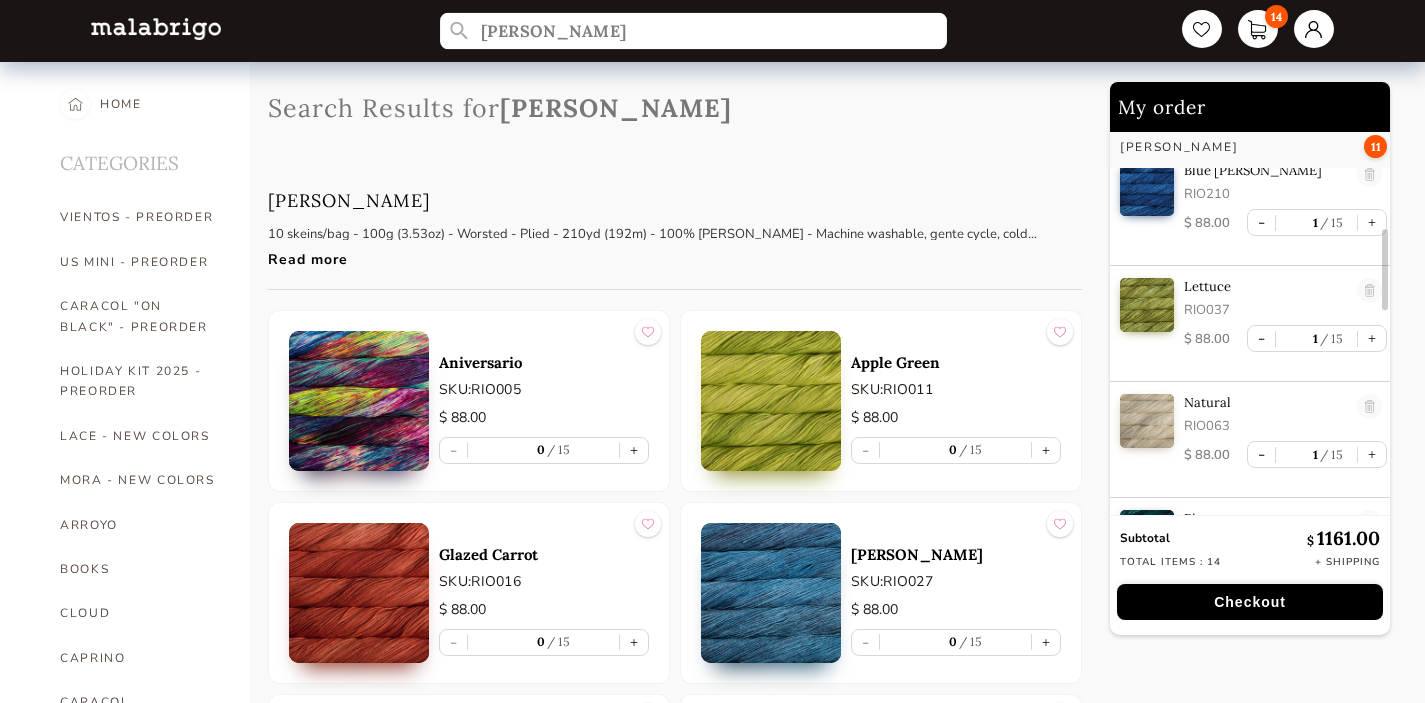 click on "[PERSON_NAME]" at bounding box center (693, 31) 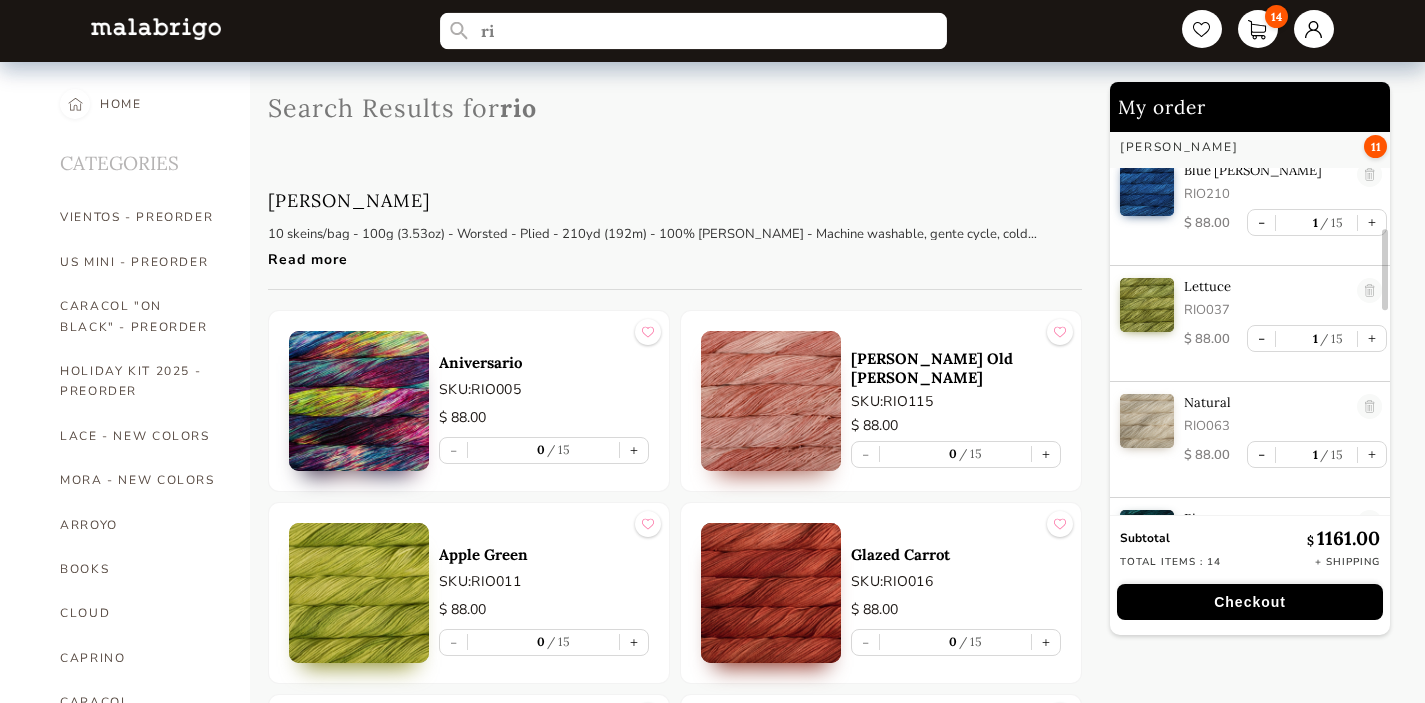 type on "r" 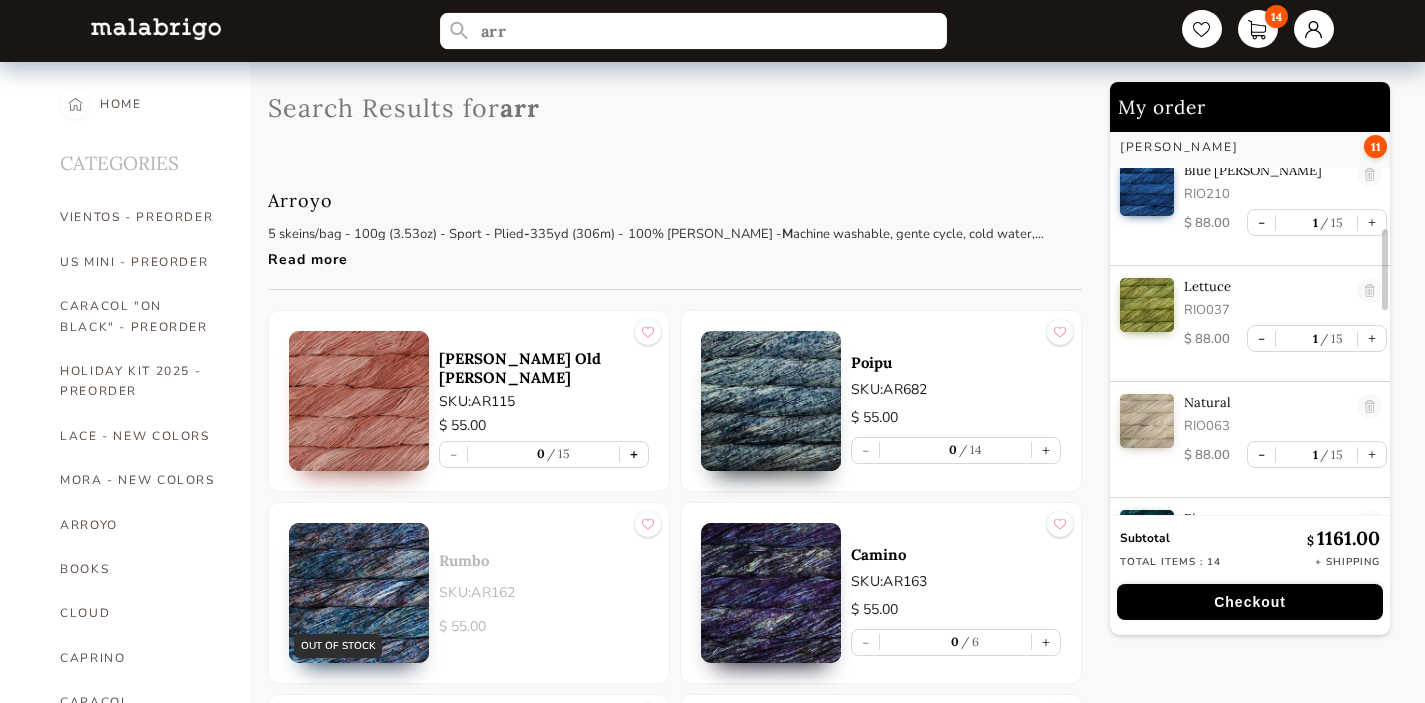 type on "arr" 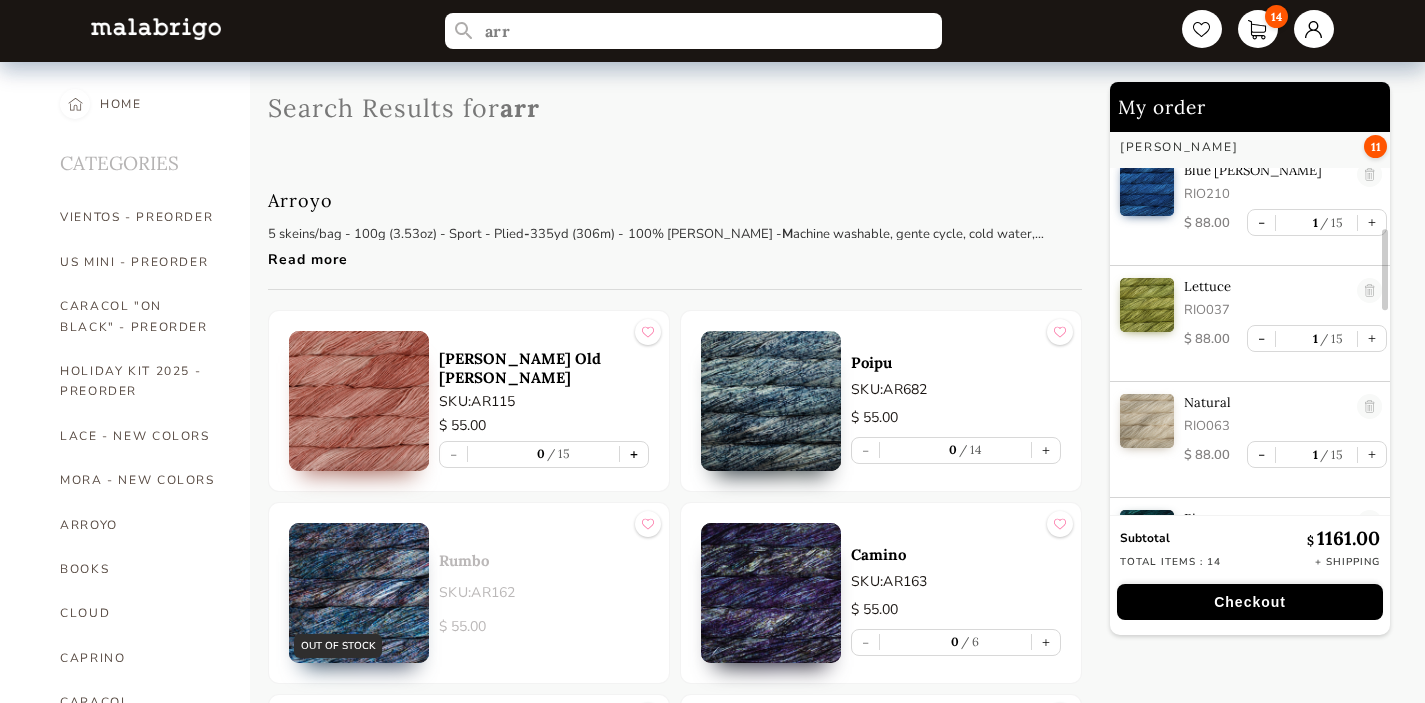 click on "+" at bounding box center [634, 454] 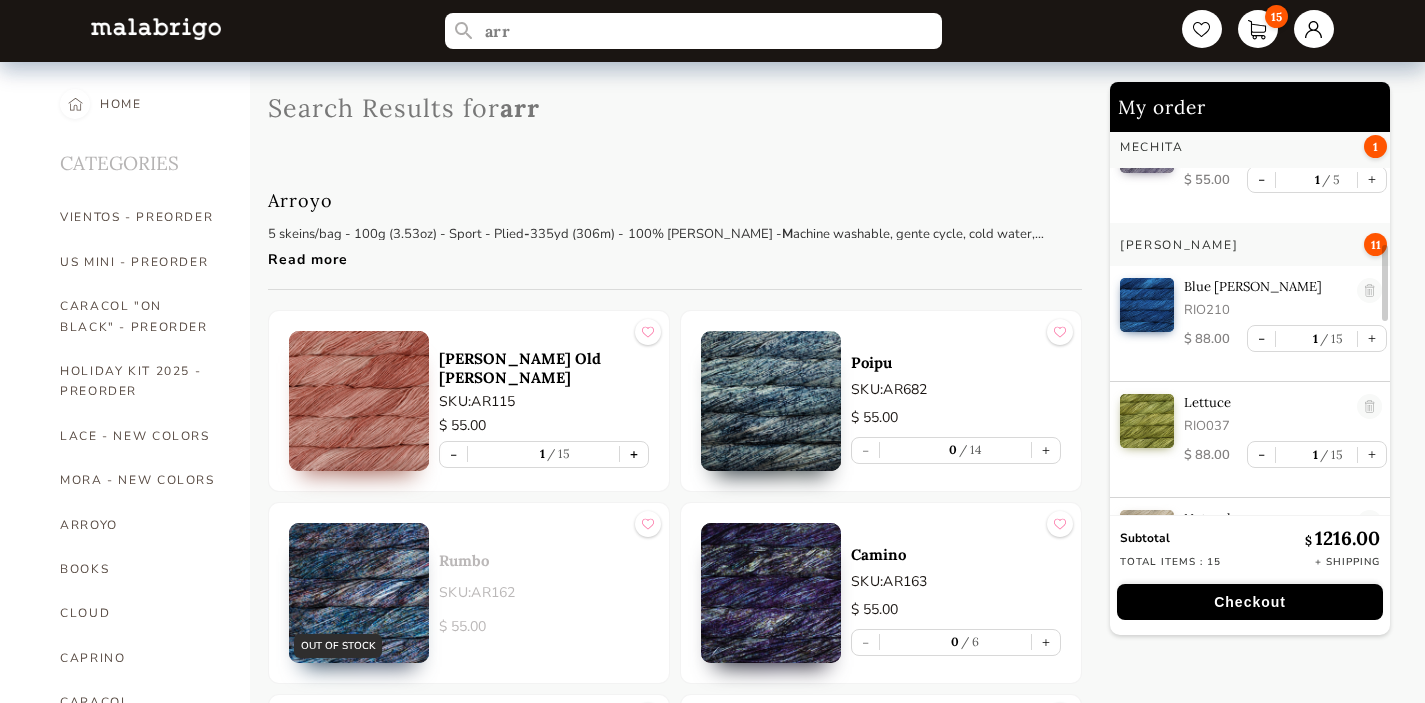 scroll, scrollTop: 485, scrollLeft: 0, axis: vertical 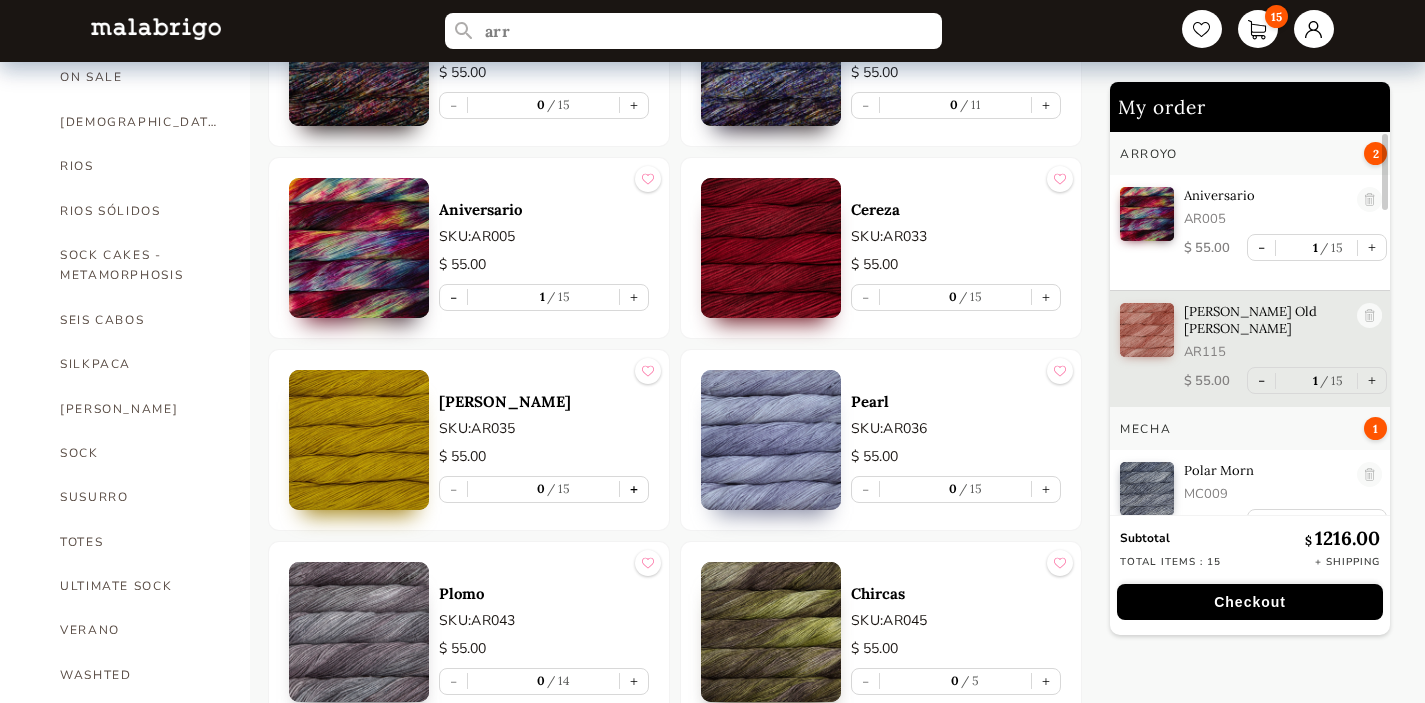 click on "+" at bounding box center [634, 489] 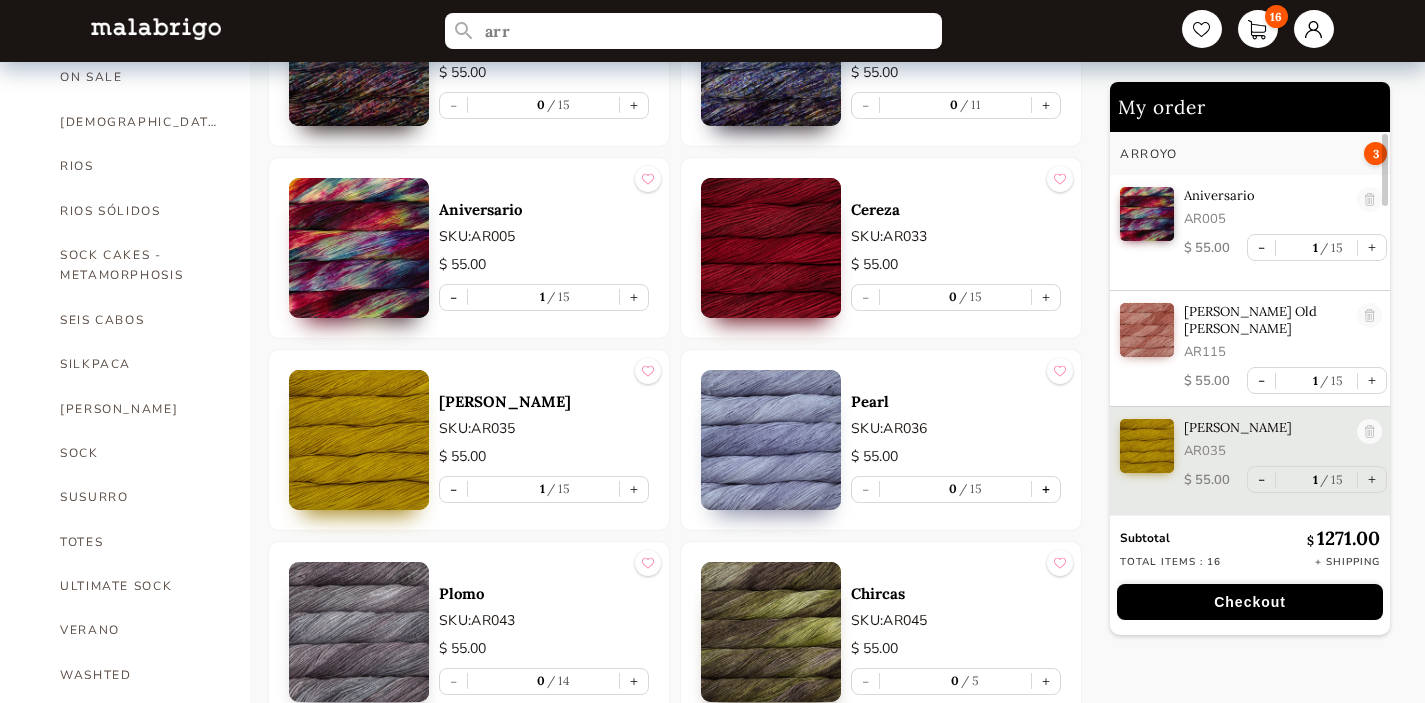 click on "+" at bounding box center [1046, 489] 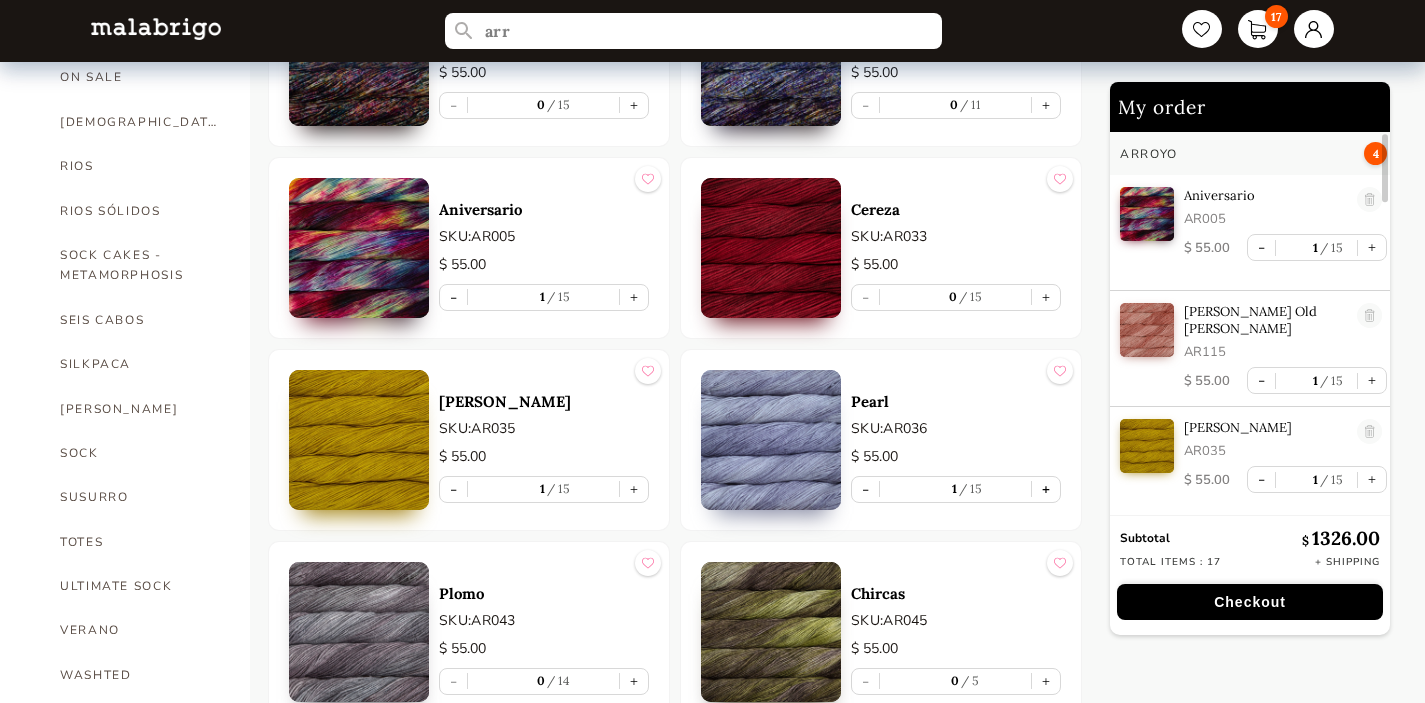 scroll, scrollTop: 91, scrollLeft: 0, axis: vertical 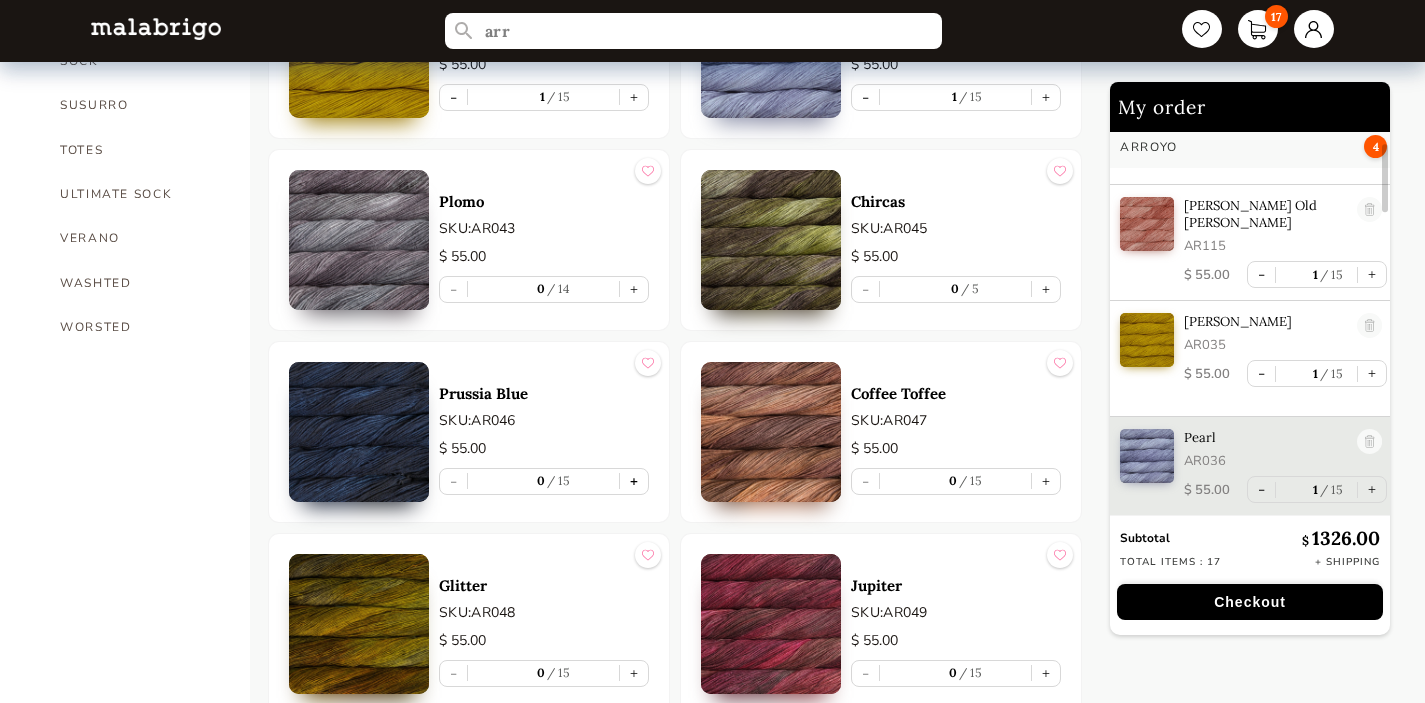 click on "+" at bounding box center [634, 481] 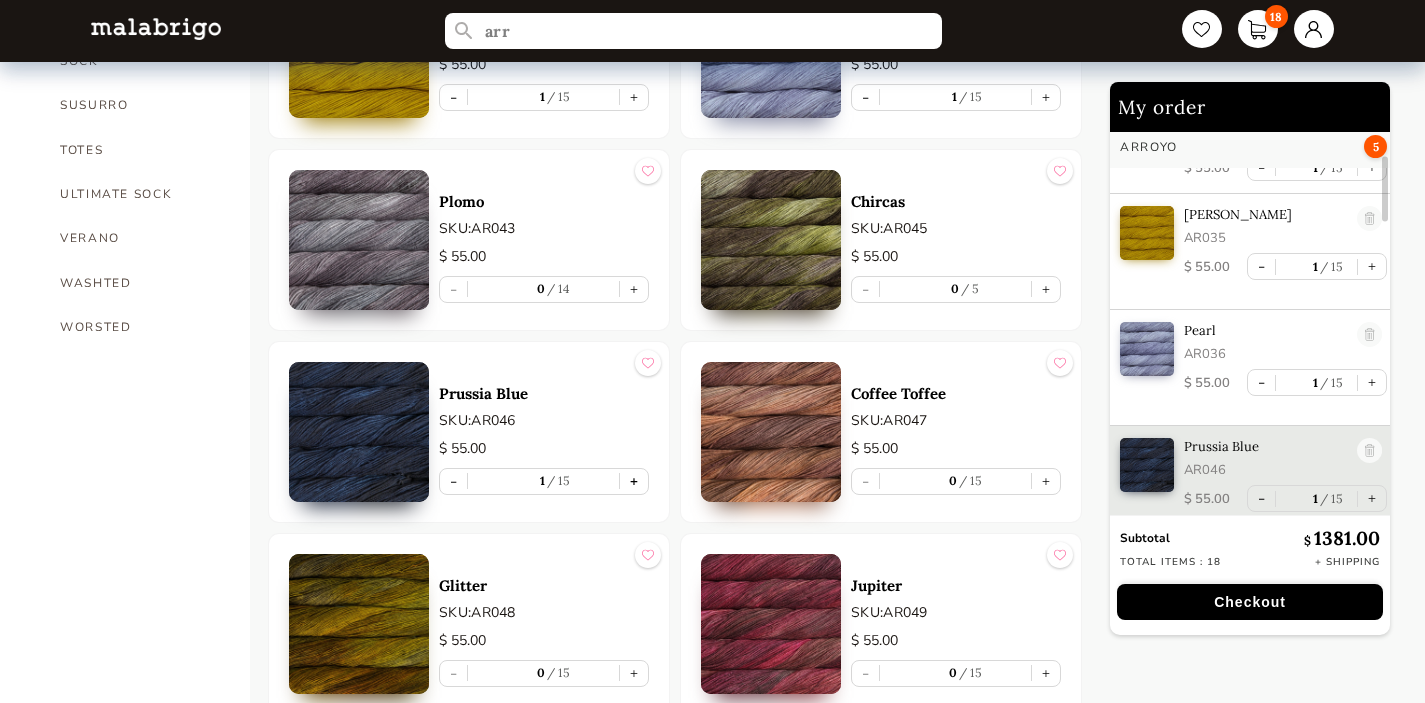 scroll, scrollTop: 215, scrollLeft: 0, axis: vertical 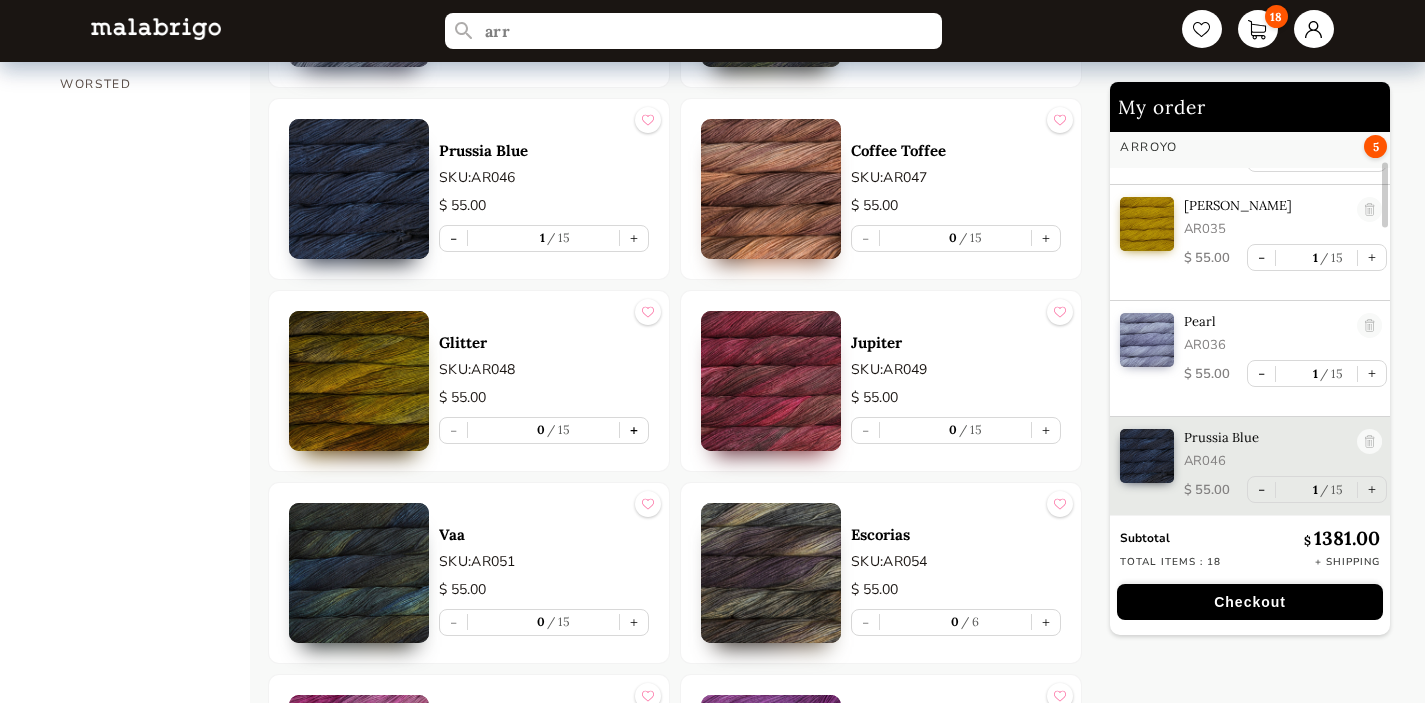 click on "+" at bounding box center (634, 430) 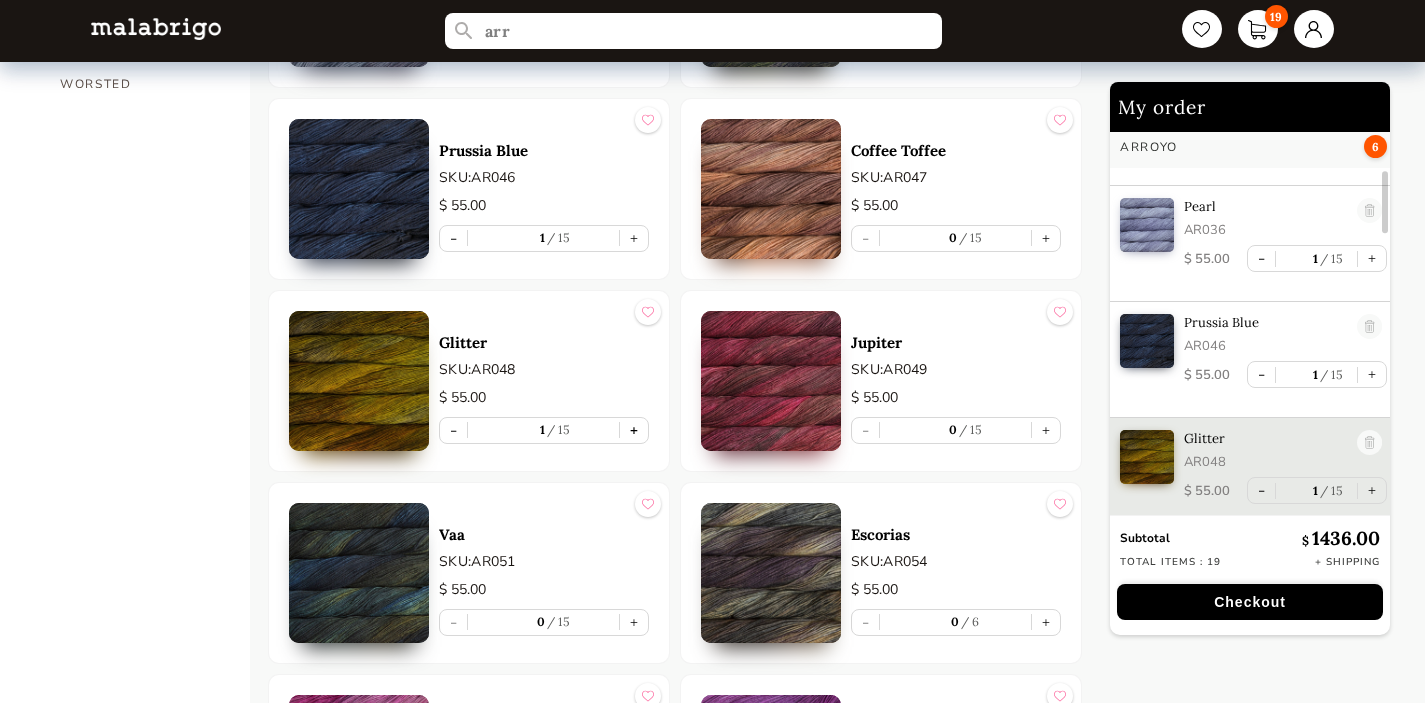 scroll, scrollTop: 331, scrollLeft: 0, axis: vertical 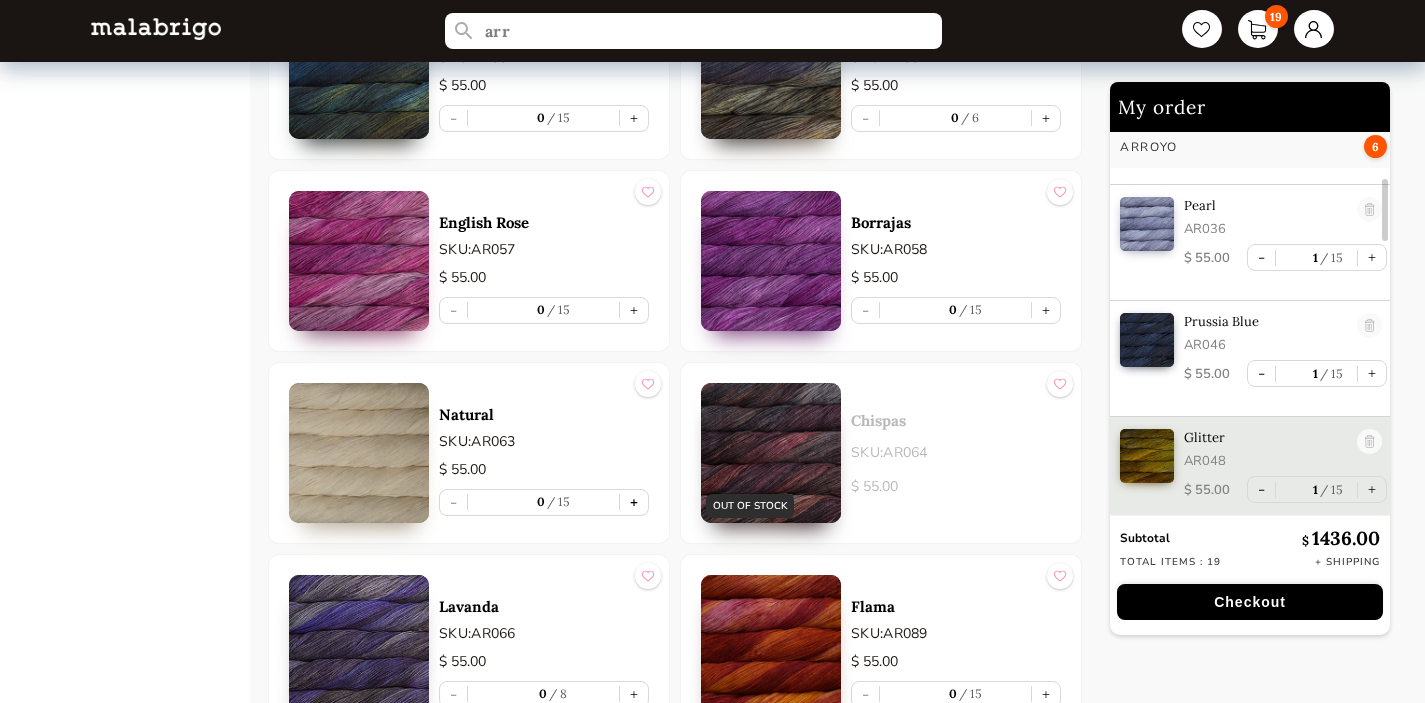 click on "+" at bounding box center (634, 502) 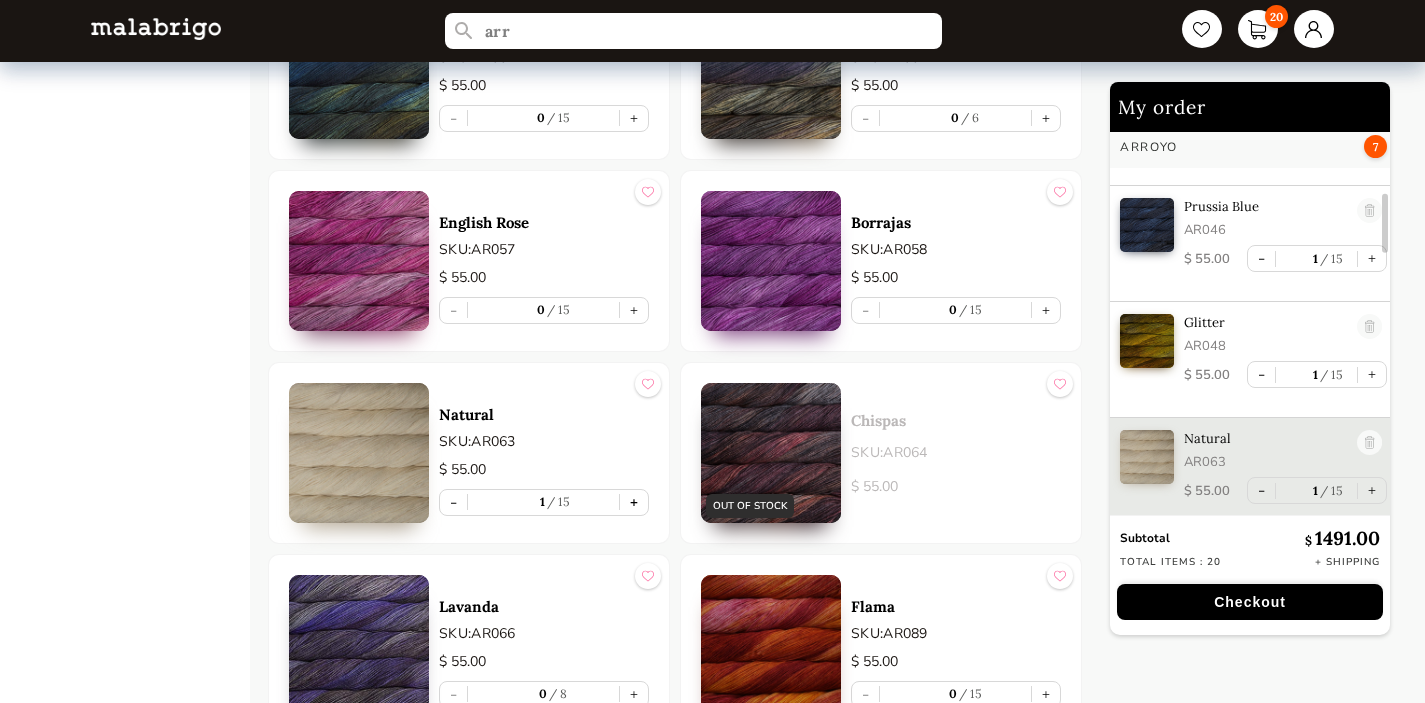 scroll, scrollTop: 447, scrollLeft: 0, axis: vertical 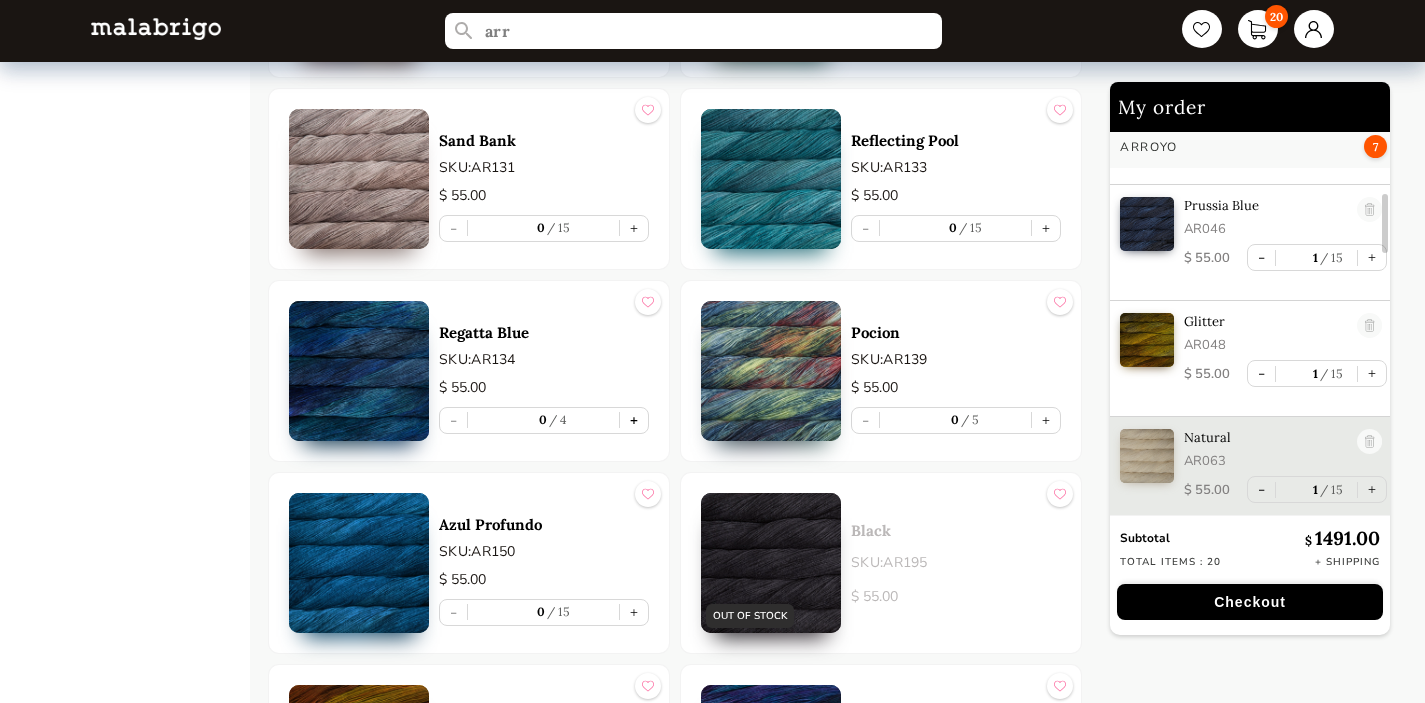 click on "+" at bounding box center [634, 420] 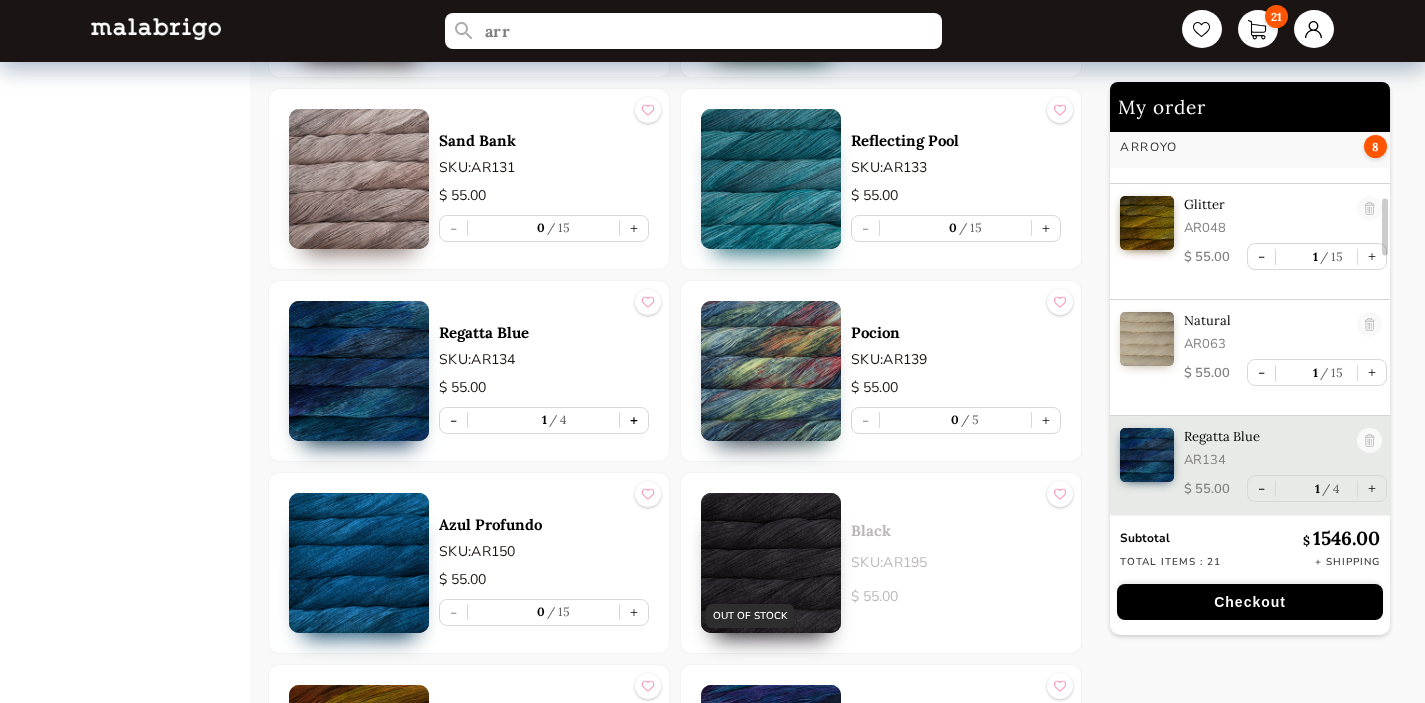 scroll, scrollTop: 565, scrollLeft: 0, axis: vertical 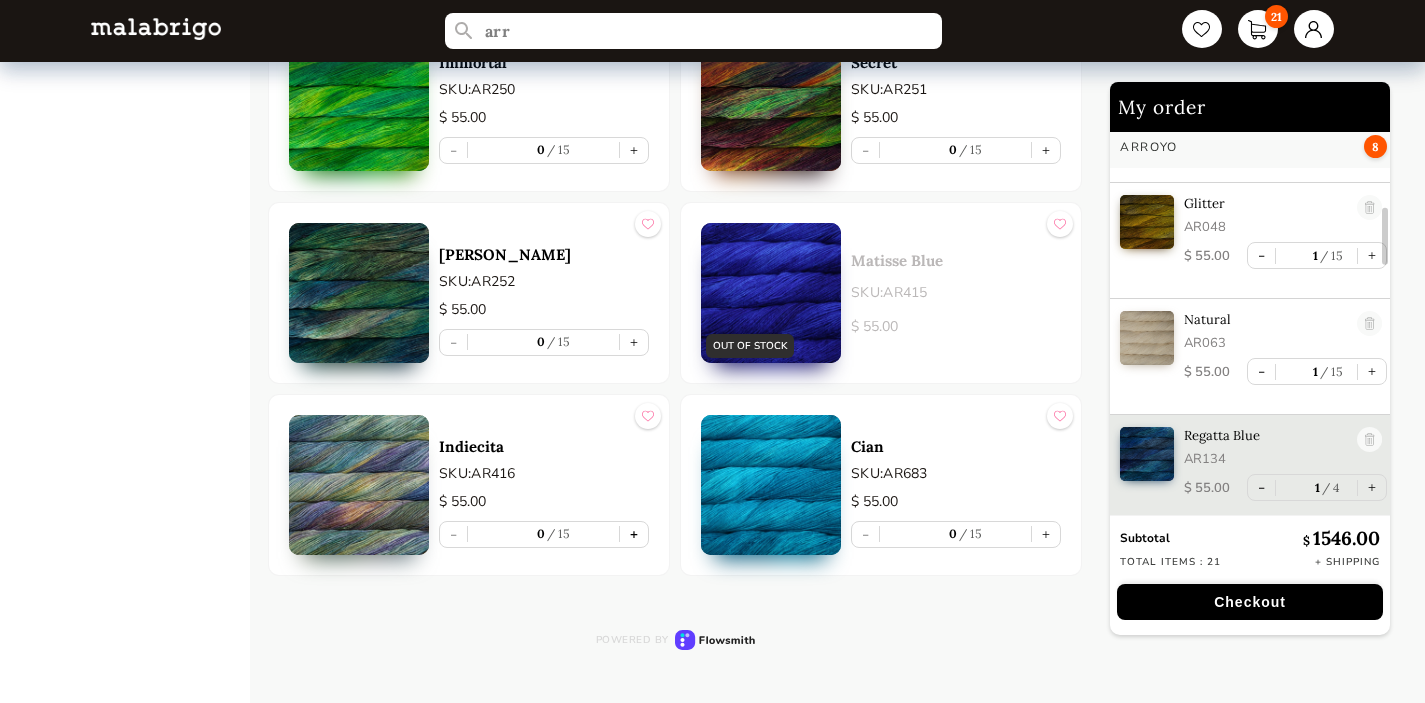 click on "+" at bounding box center [634, 534] 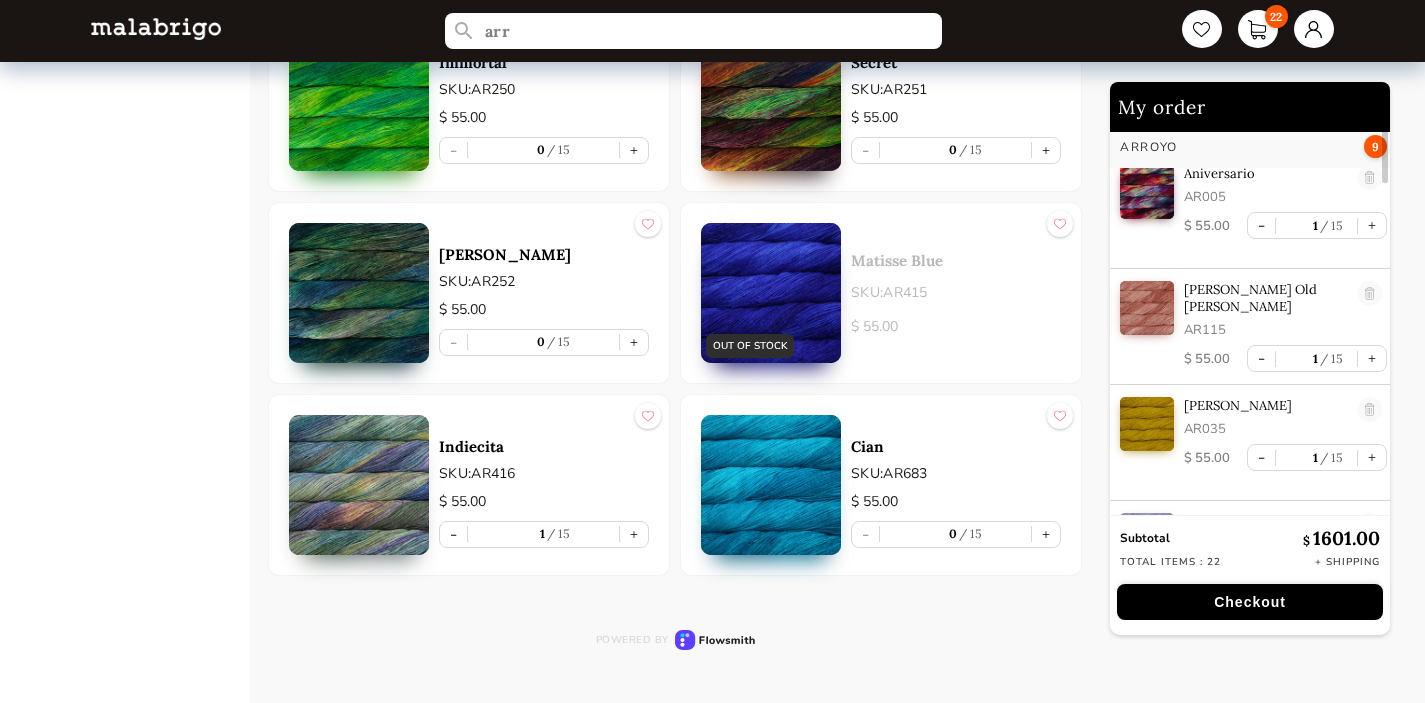 scroll, scrollTop: 0, scrollLeft: 0, axis: both 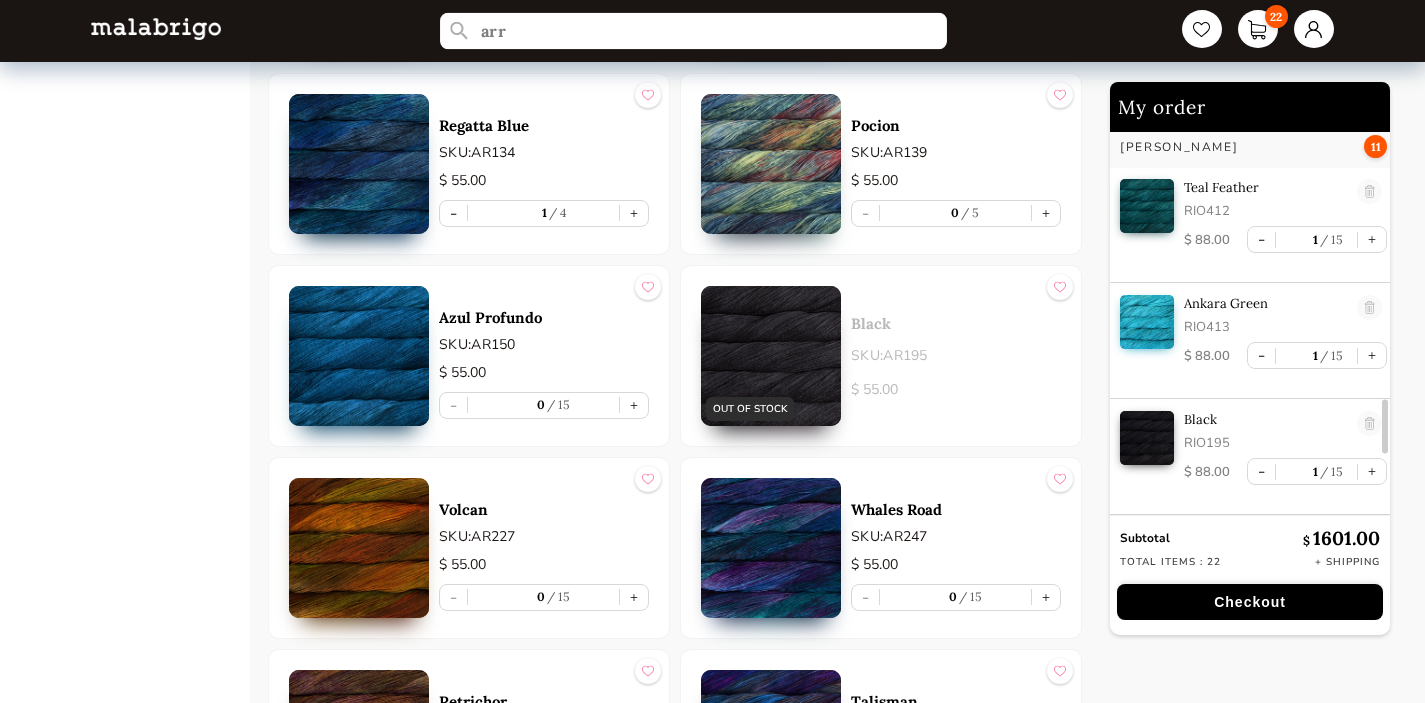 click on "arr" at bounding box center (693, 31) 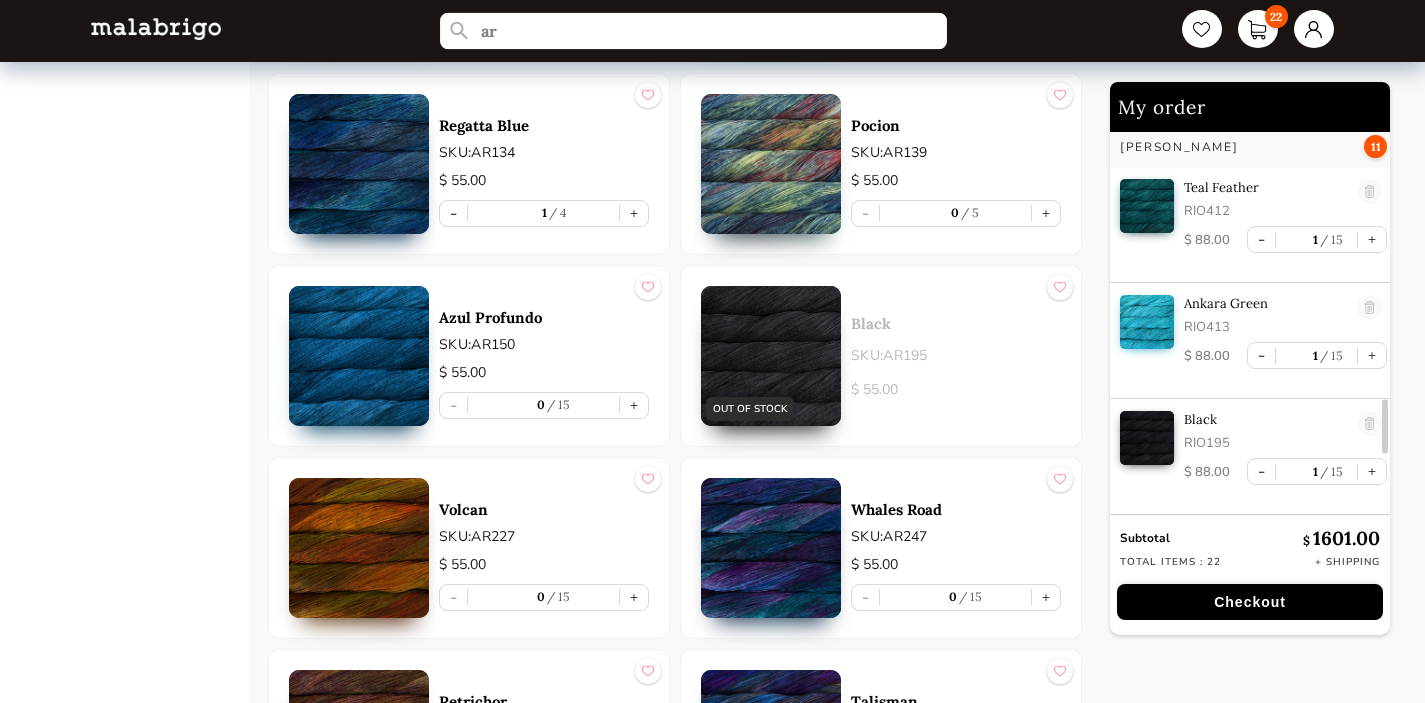 type on "a" 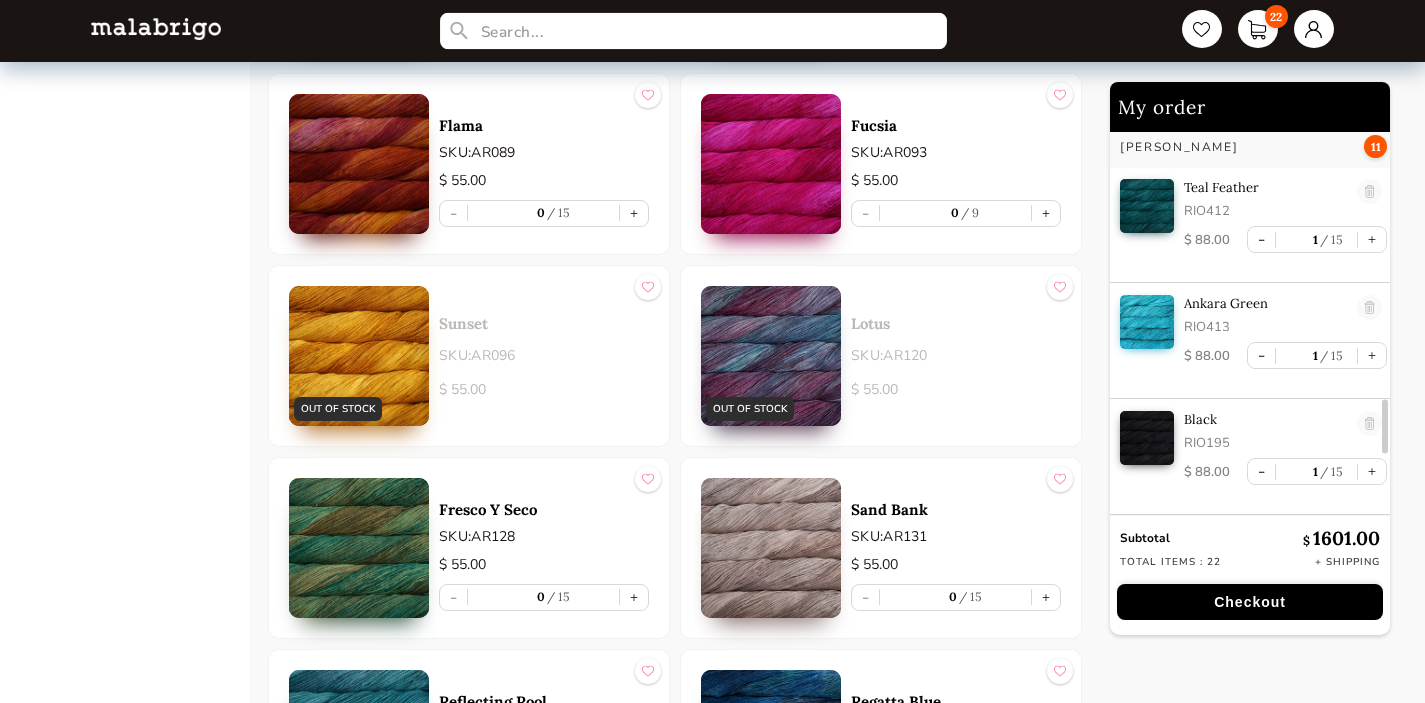 scroll, scrollTop: 1151, scrollLeft: 0, axis: vertical 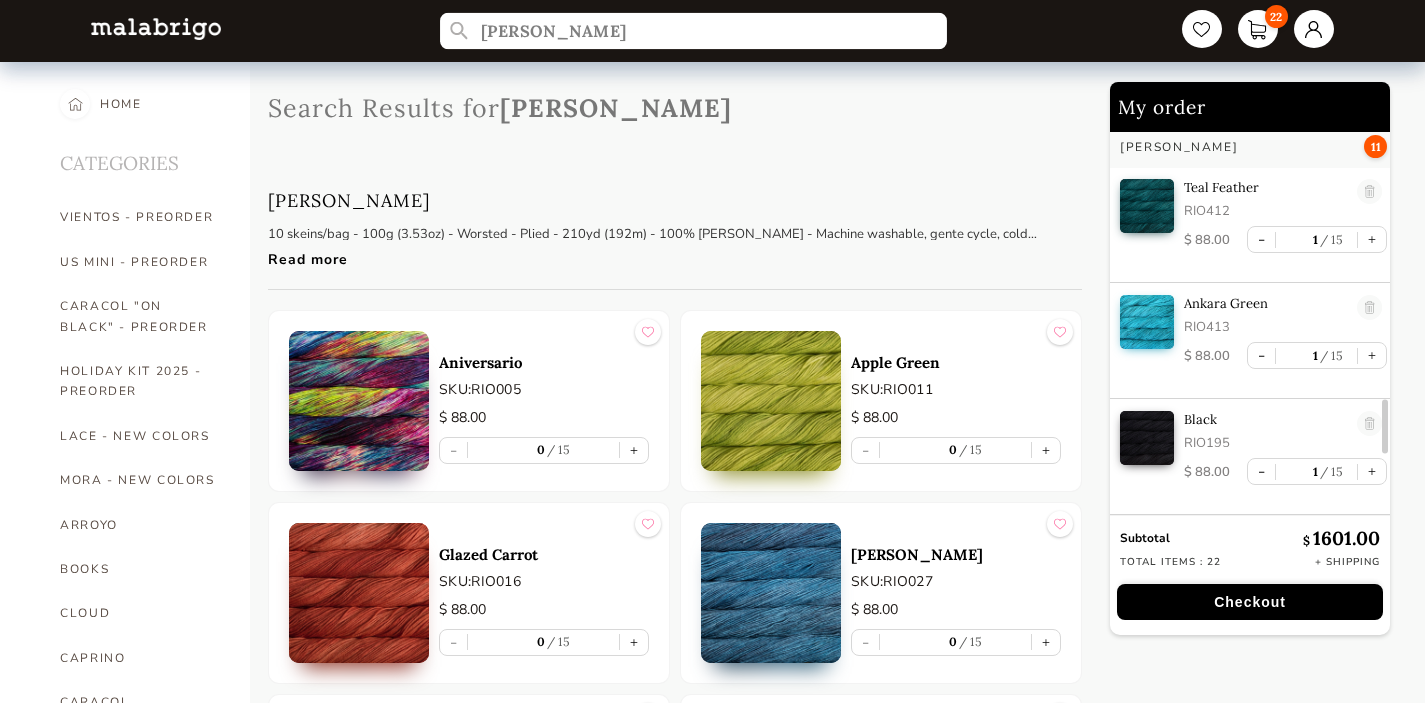 click on "[PERSON_NAME]" at bounding box center [693, 31] 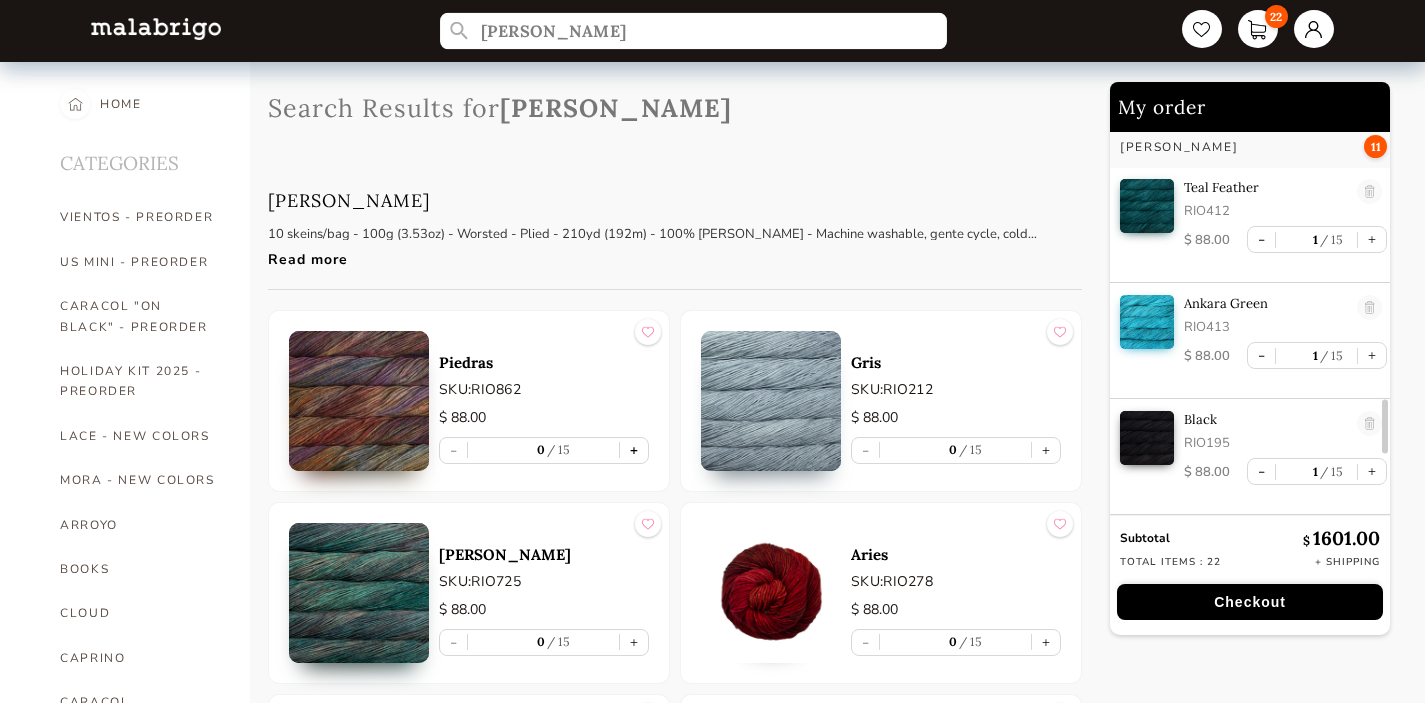 type on "[PERSON_NAME]" 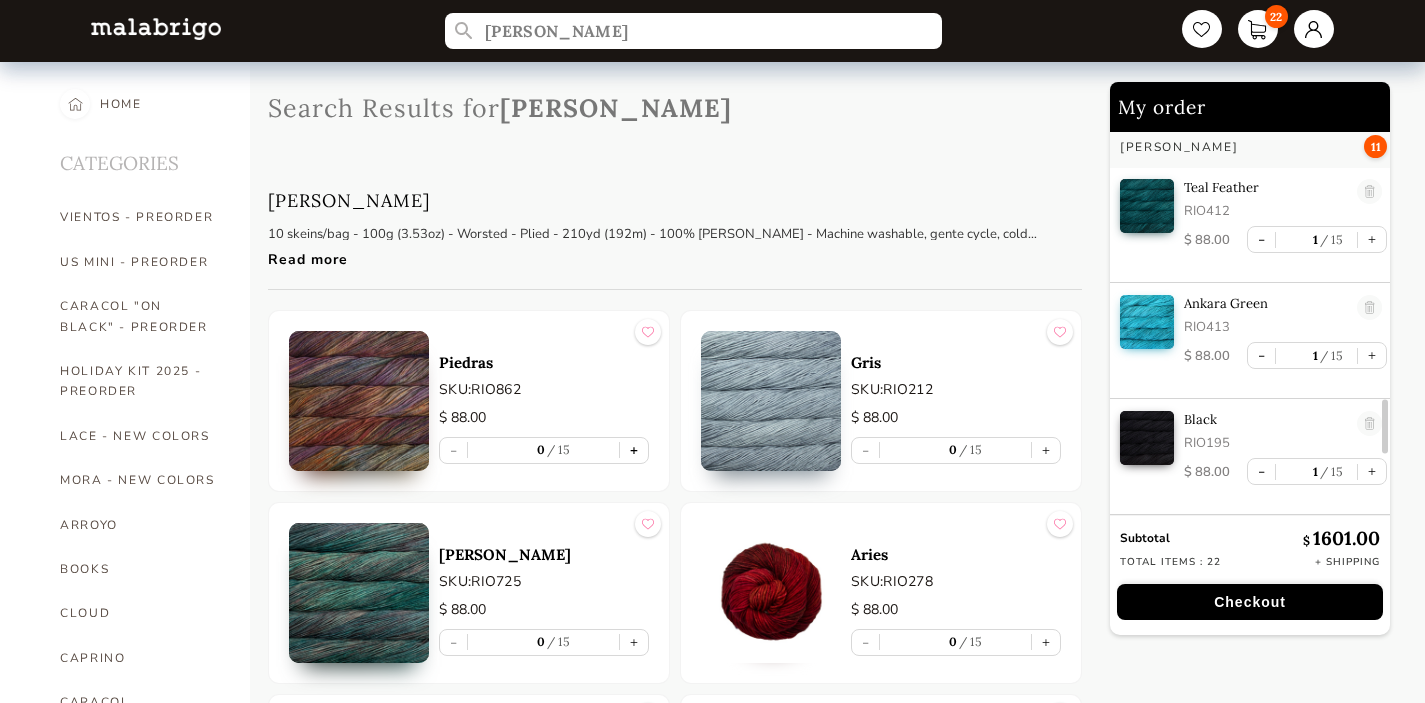 click on "+" at bounding box center [634, 450] 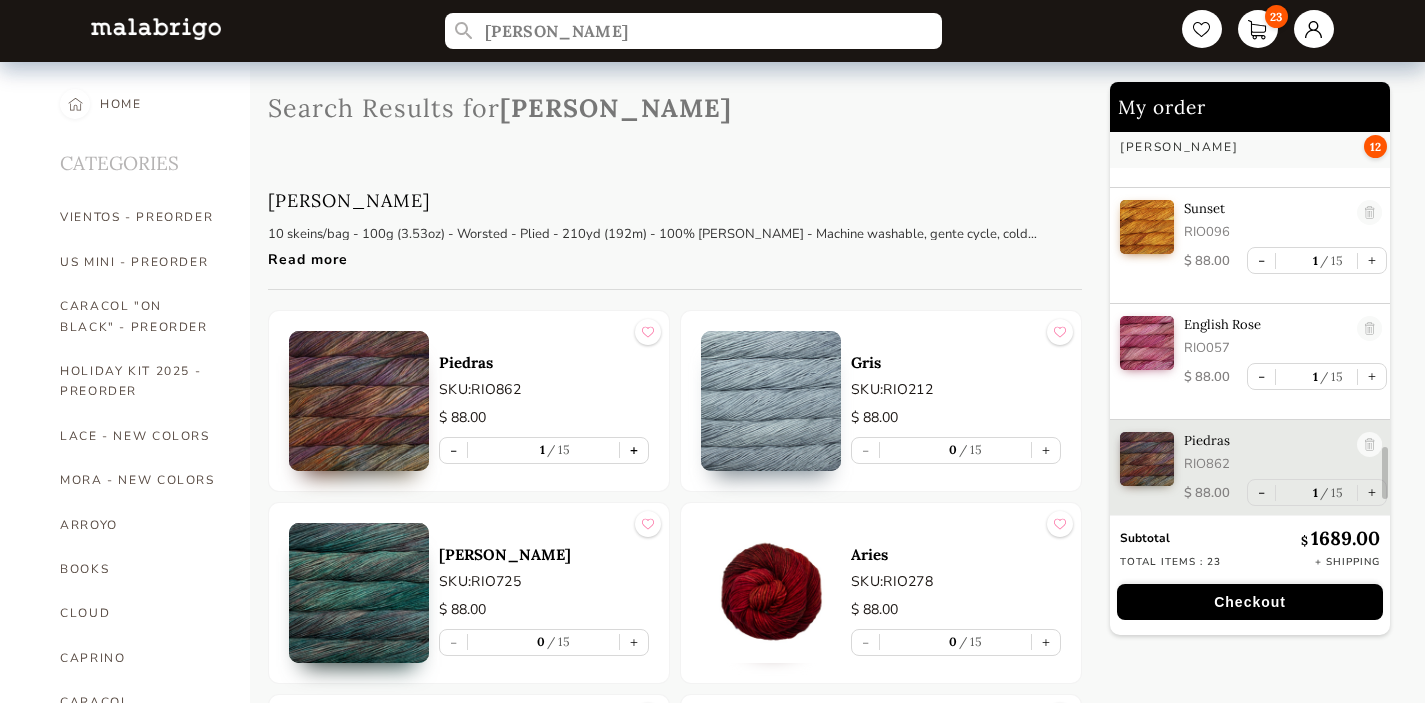 scroll, scrollTop: 2432, scrollLeft: 0, axis: vertical 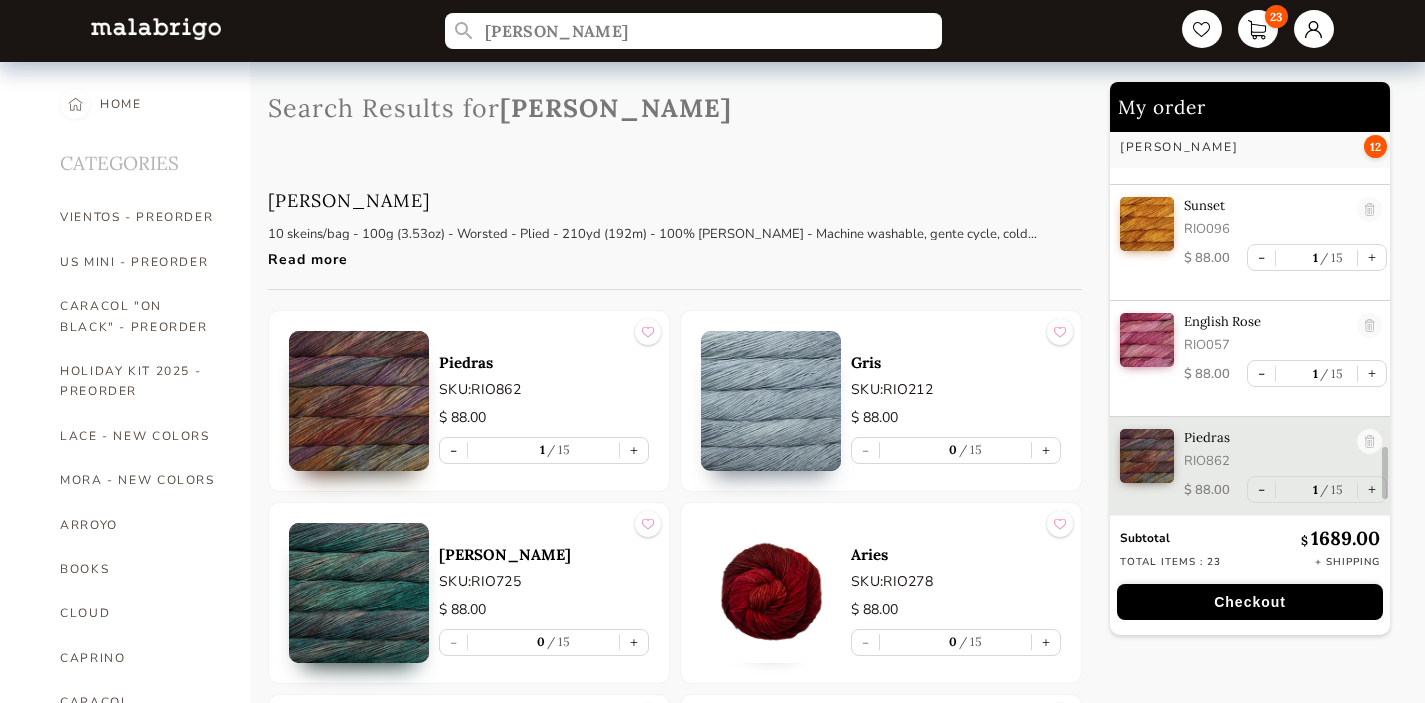 click on "Checkout" at bounding box center (1250, 602) 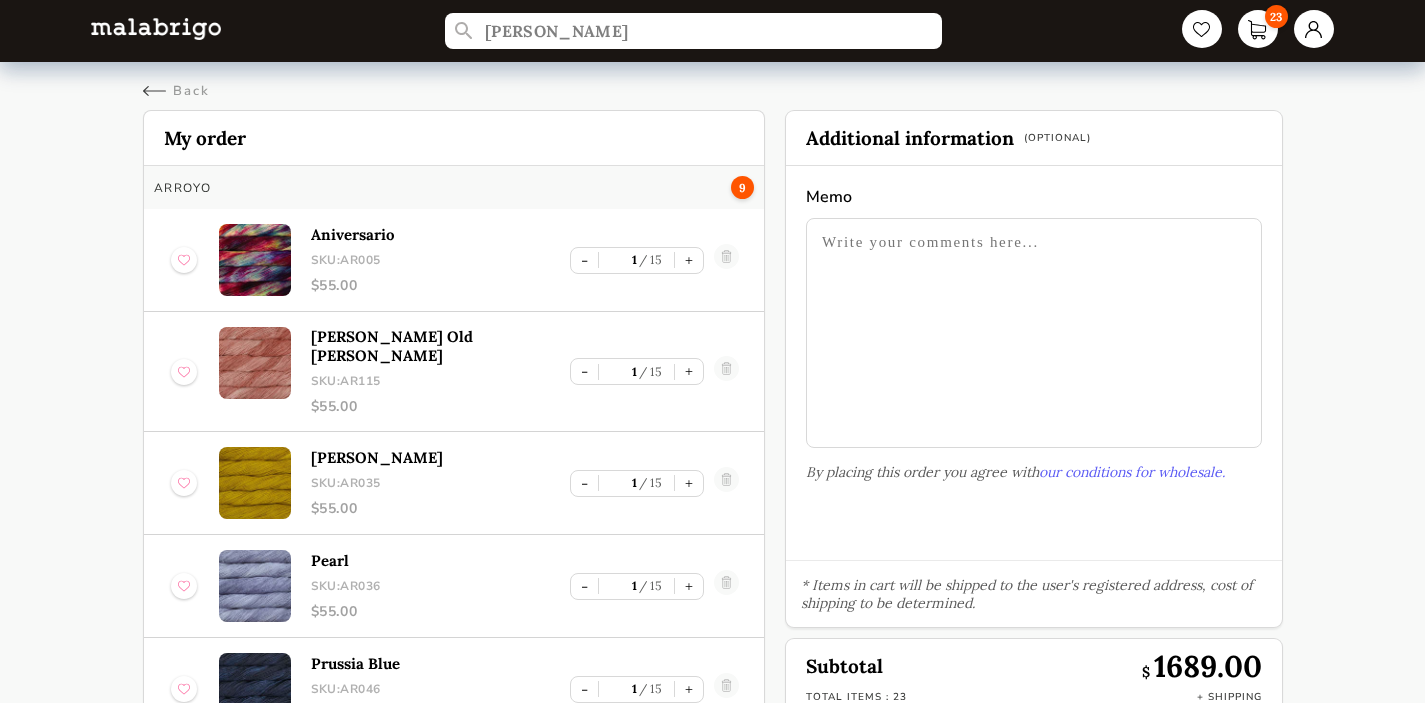 scroll, scrollTop: 116, scrollLeft: 0, axis: vertical 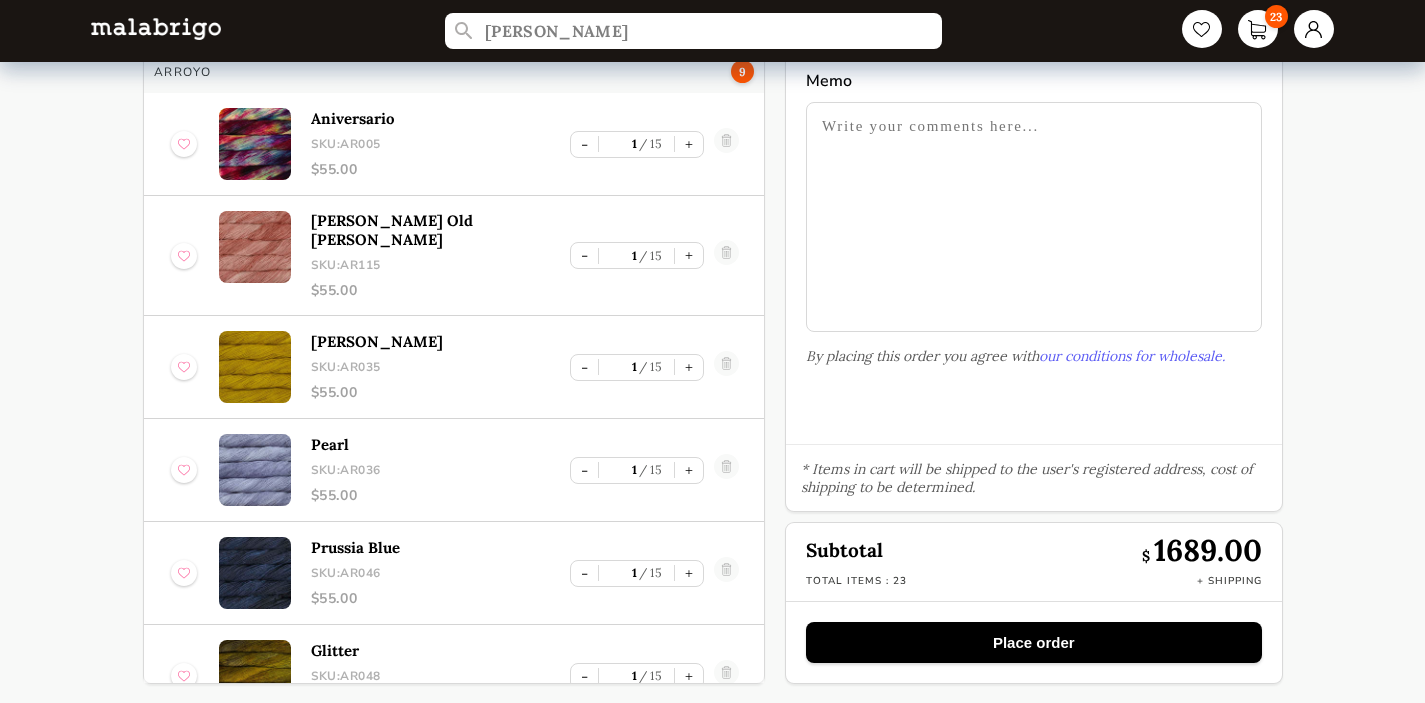 click on "Place order" at bounding box center [1034, 642] 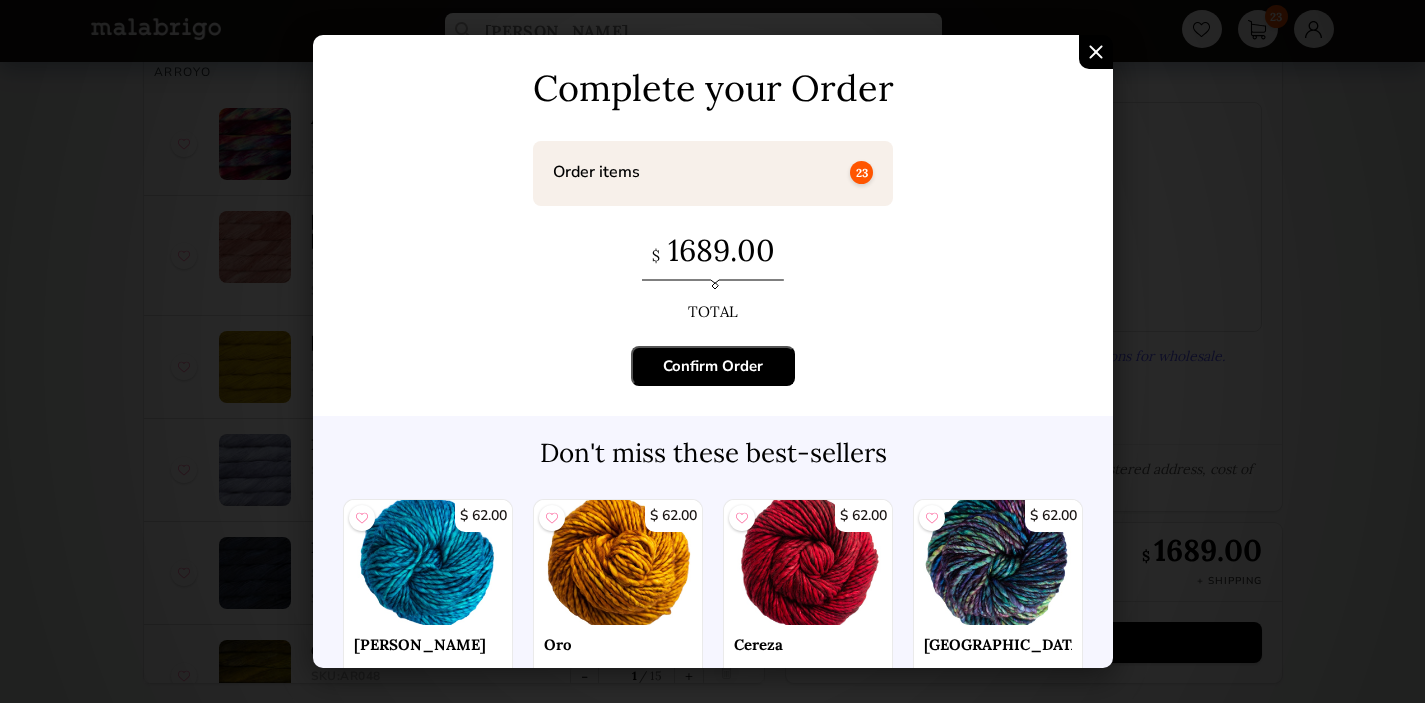 click on "Confirm Order" at bounding box center [713, 366] 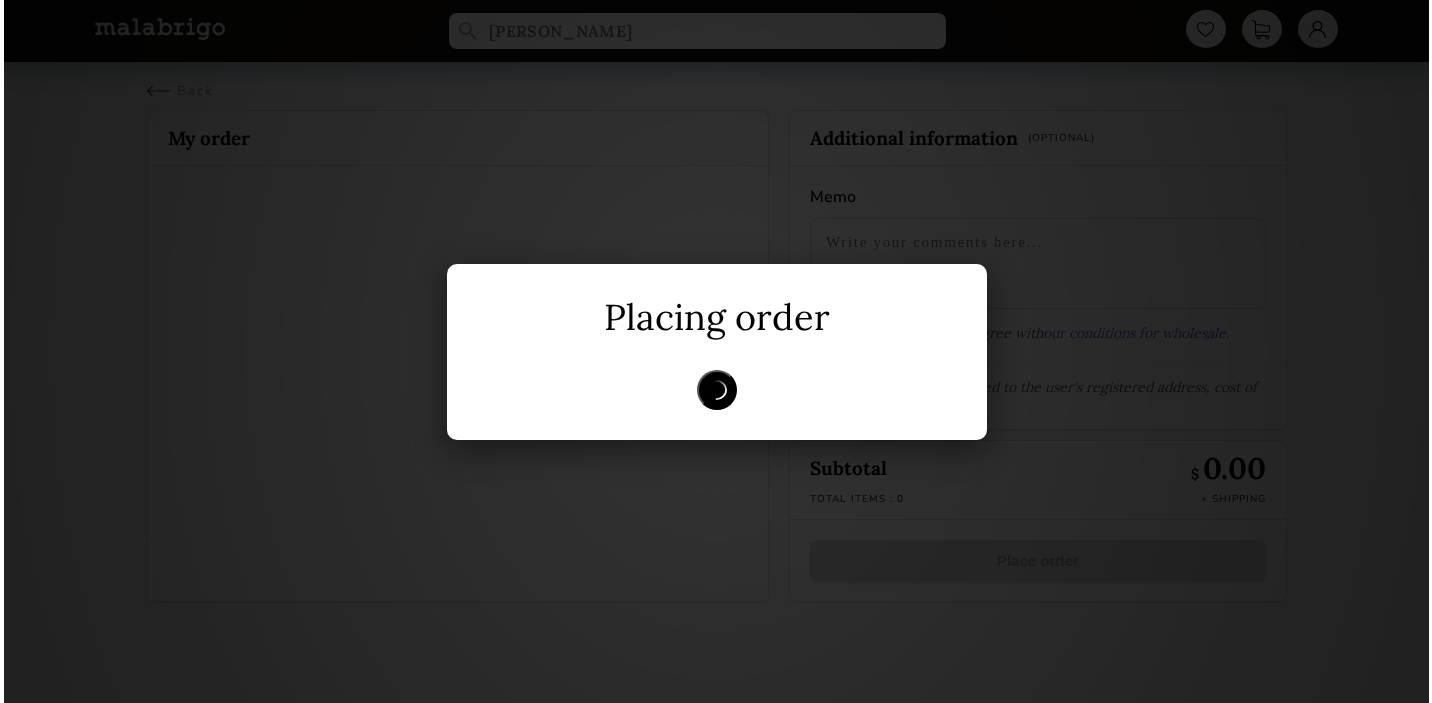 scroll, scrollTop: 0, scrollLeft: 0, axis: both 